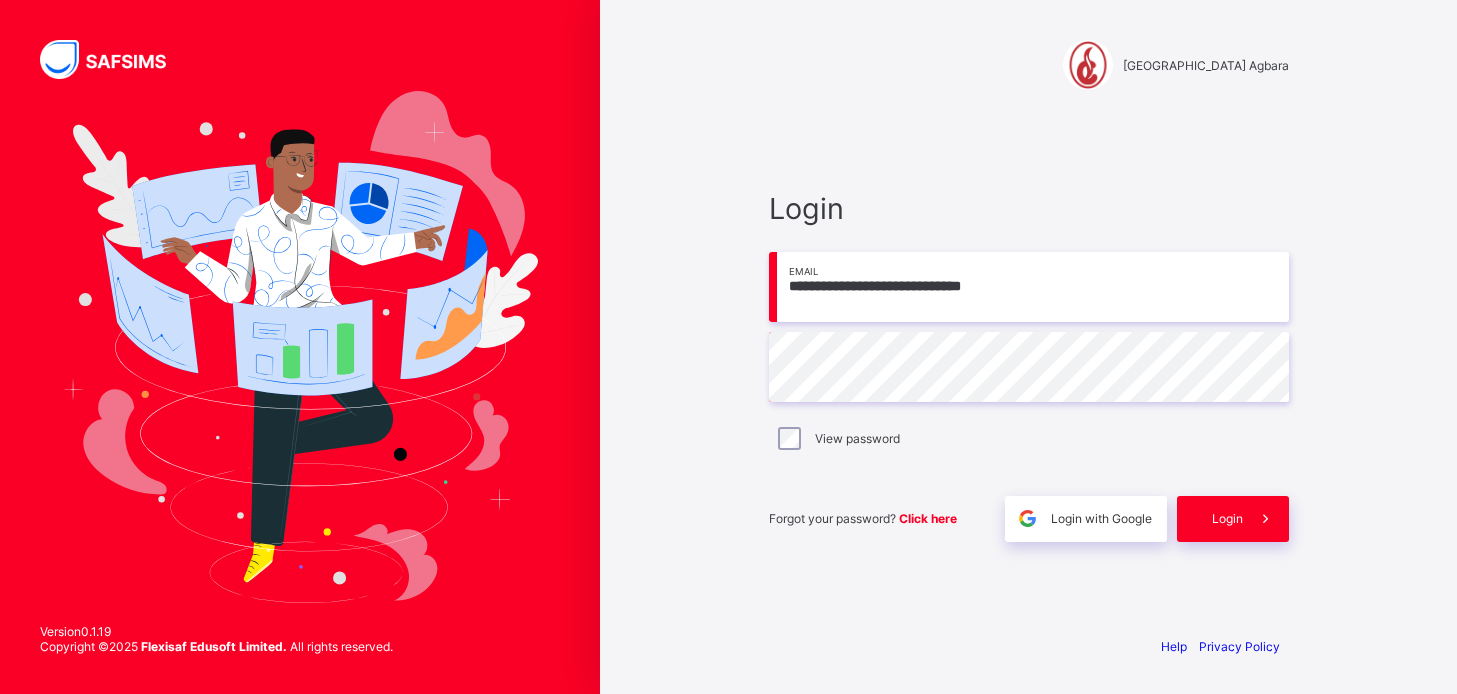 scroll, scrollTop: 0, scrollLeft: 0, axis: both 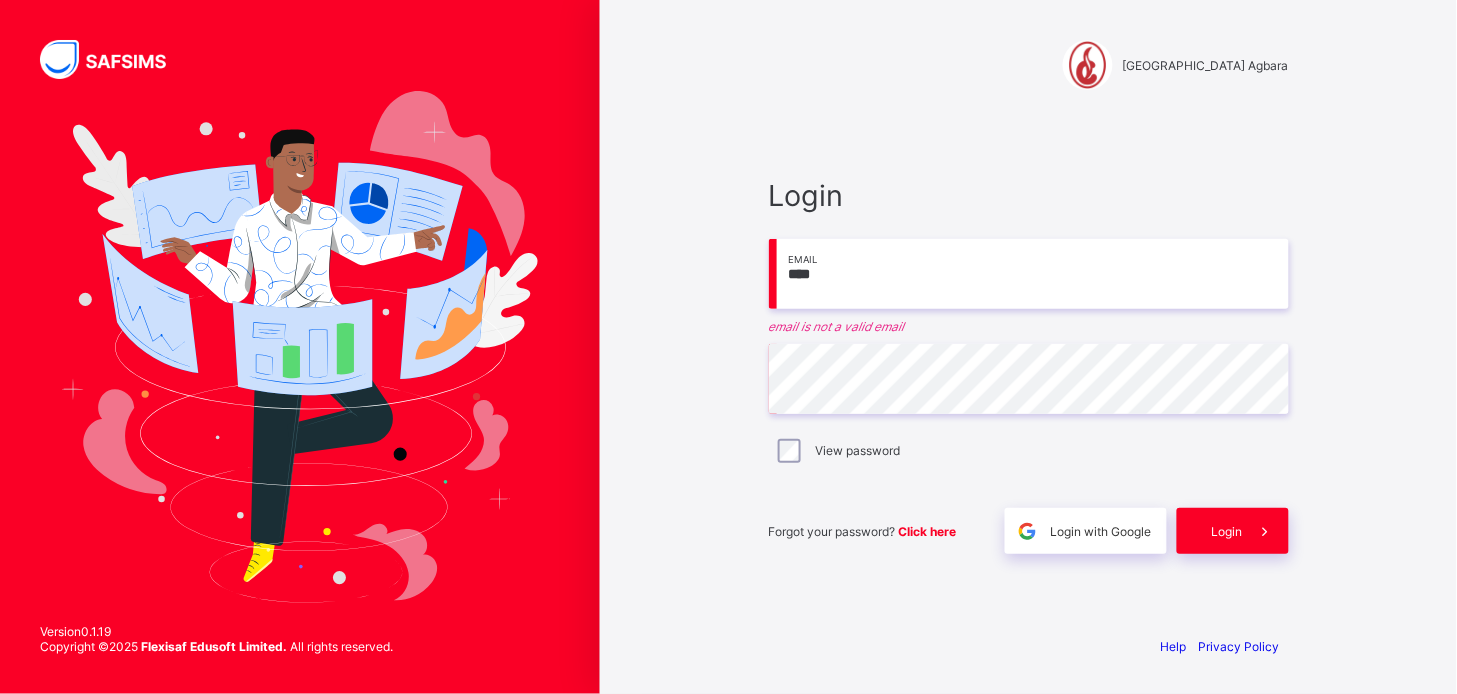 type on "**********" 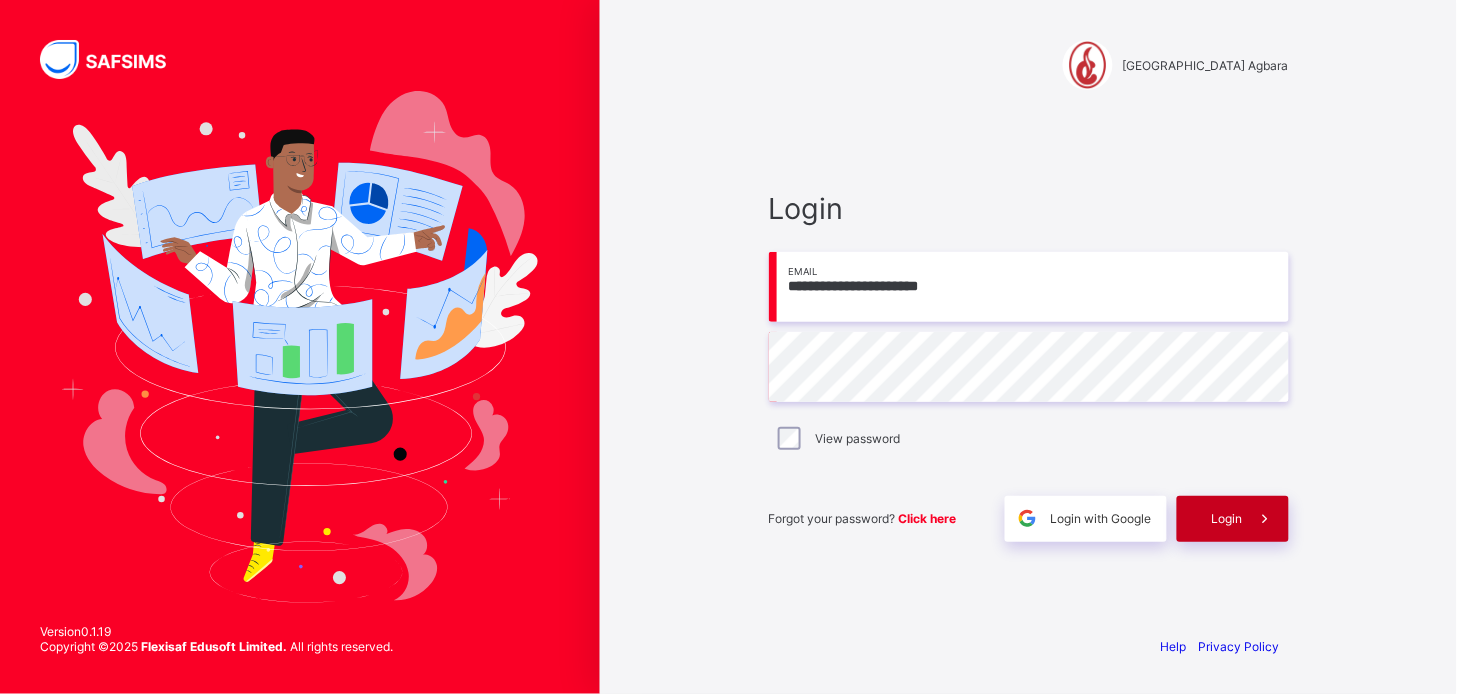 click on "Login" at bounding box center (1227, 518) 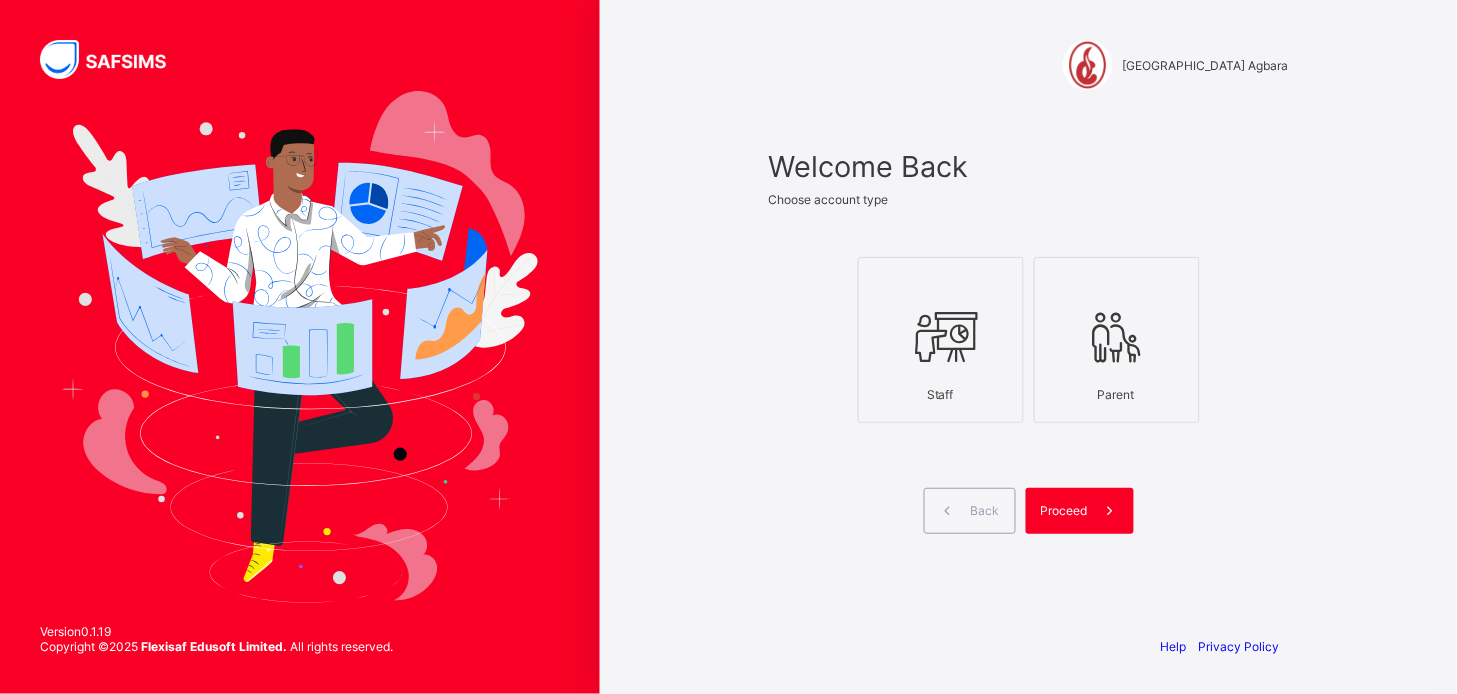 click at bounding box center [941, 337] 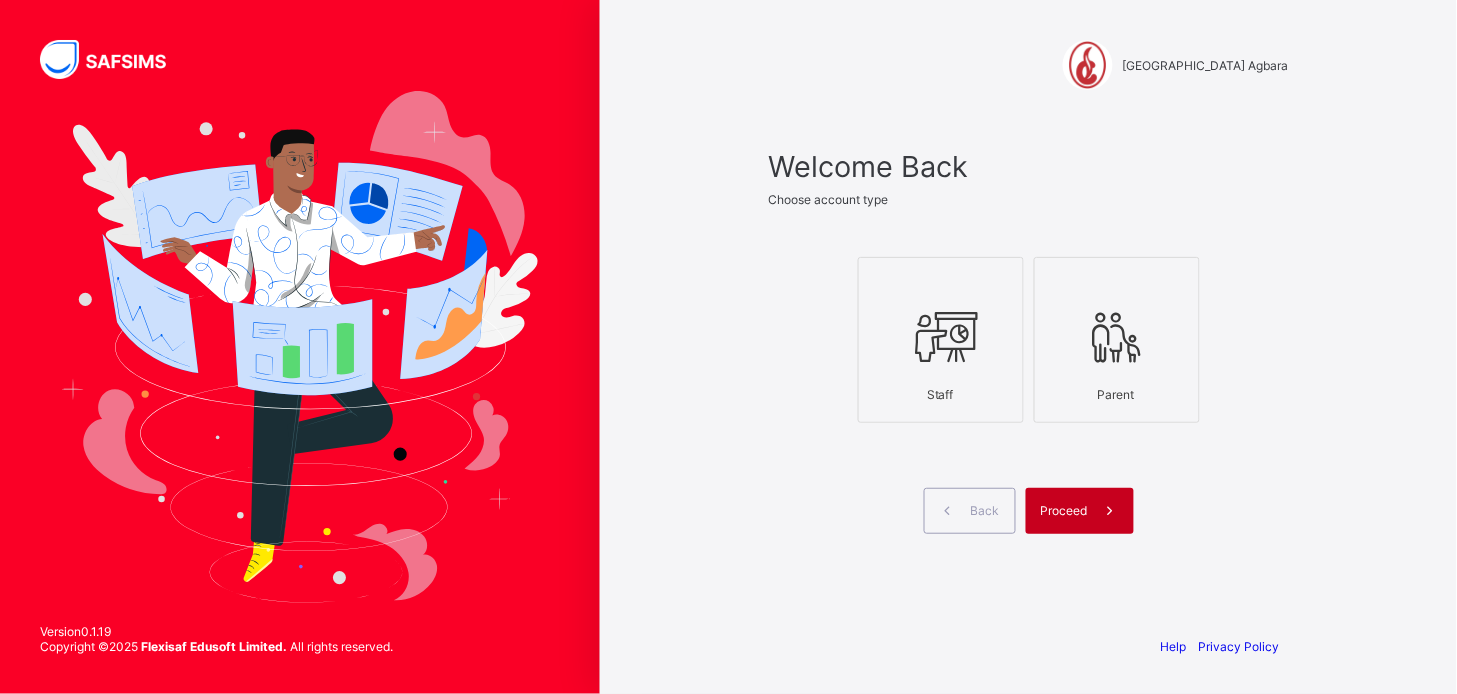 click on "Proceed" at bounding box center (1064, 510) 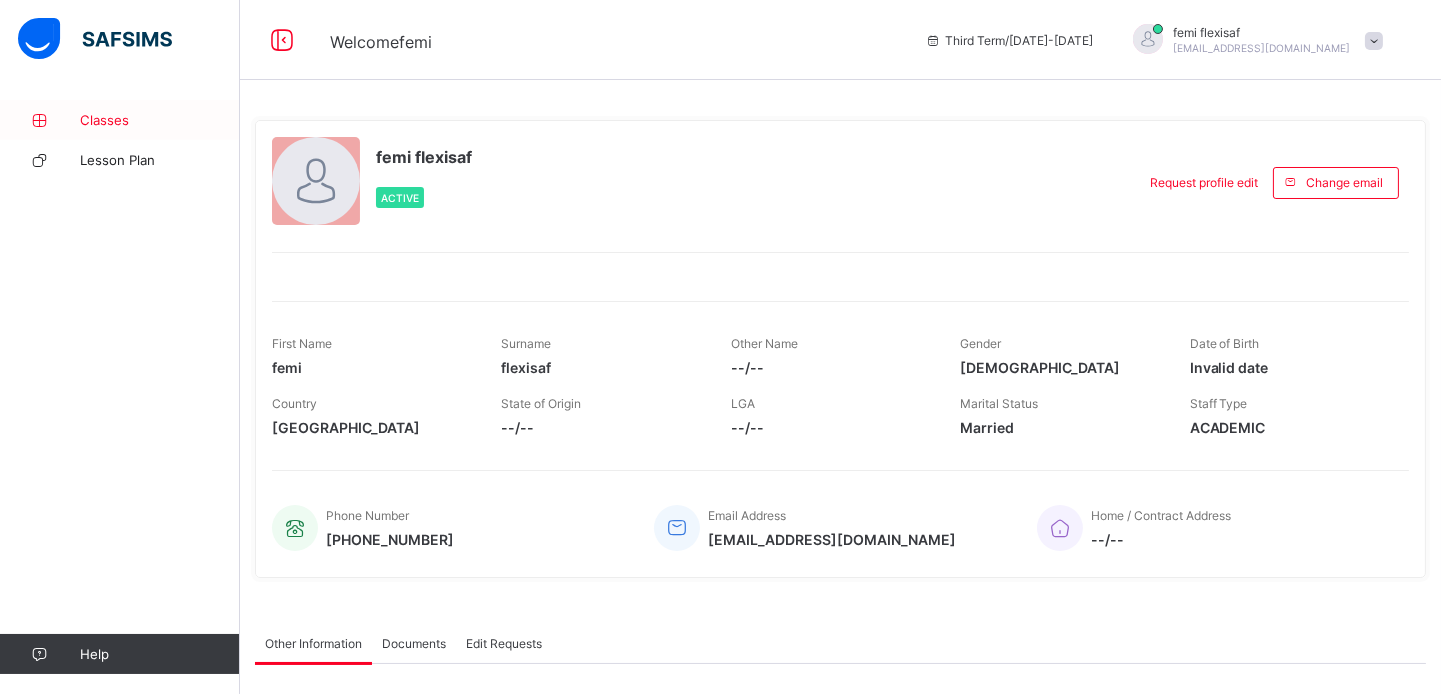 click on "Classes" at bounding box center (160, 120) 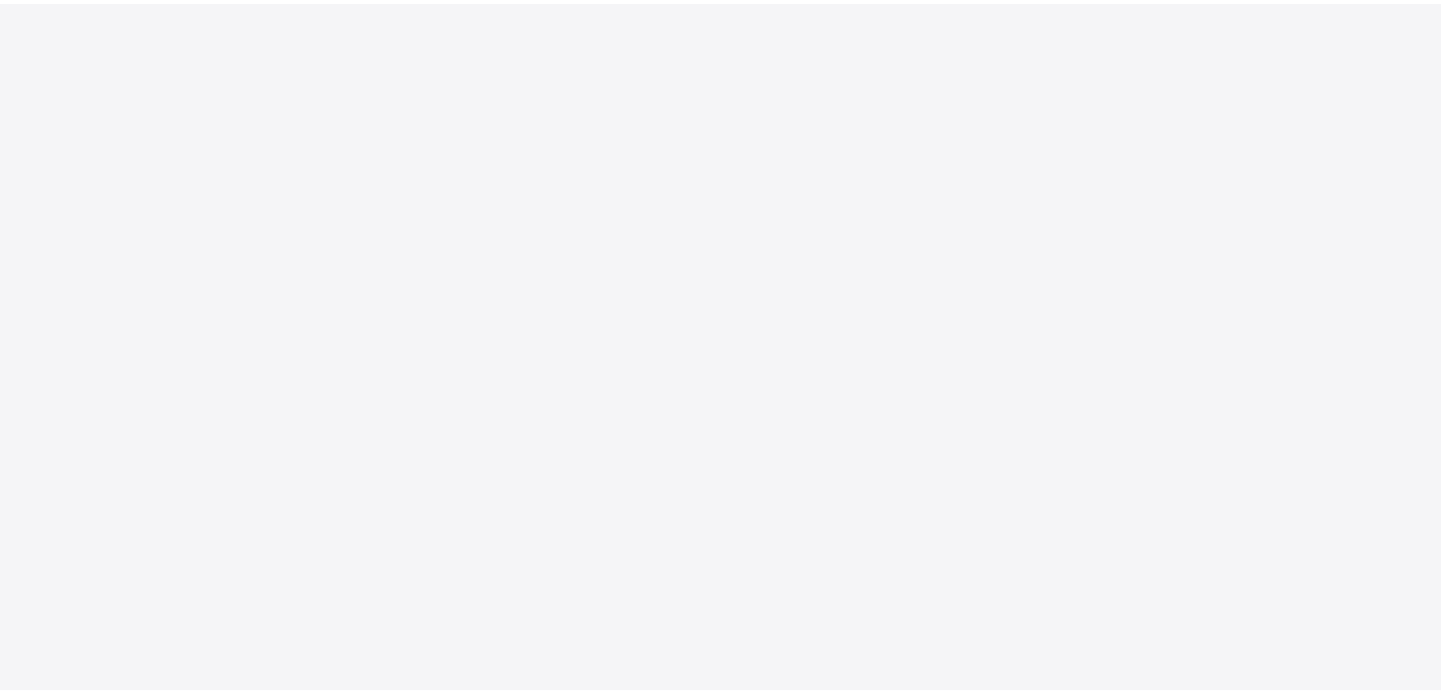 scroll, scrollTop: 0, scrollLeft: 0, axis: both 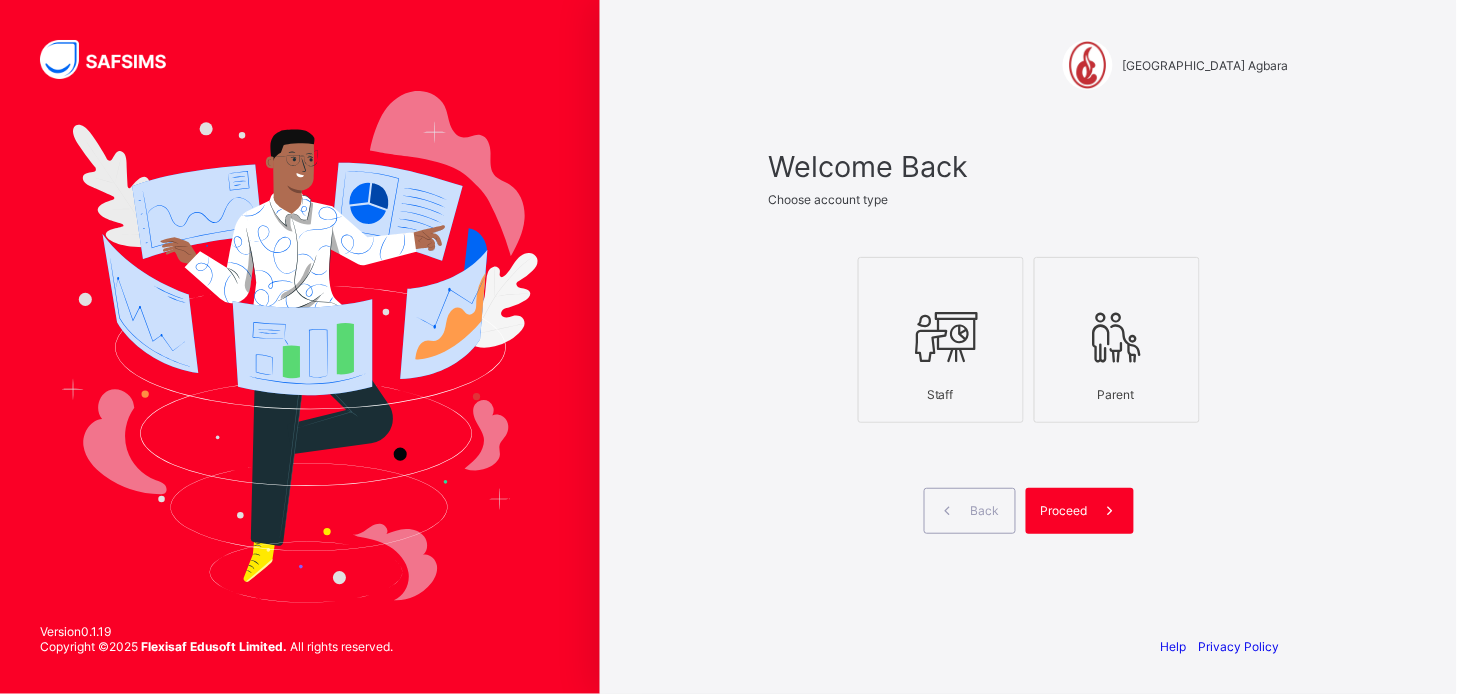 click at bounding box center [941, 337] 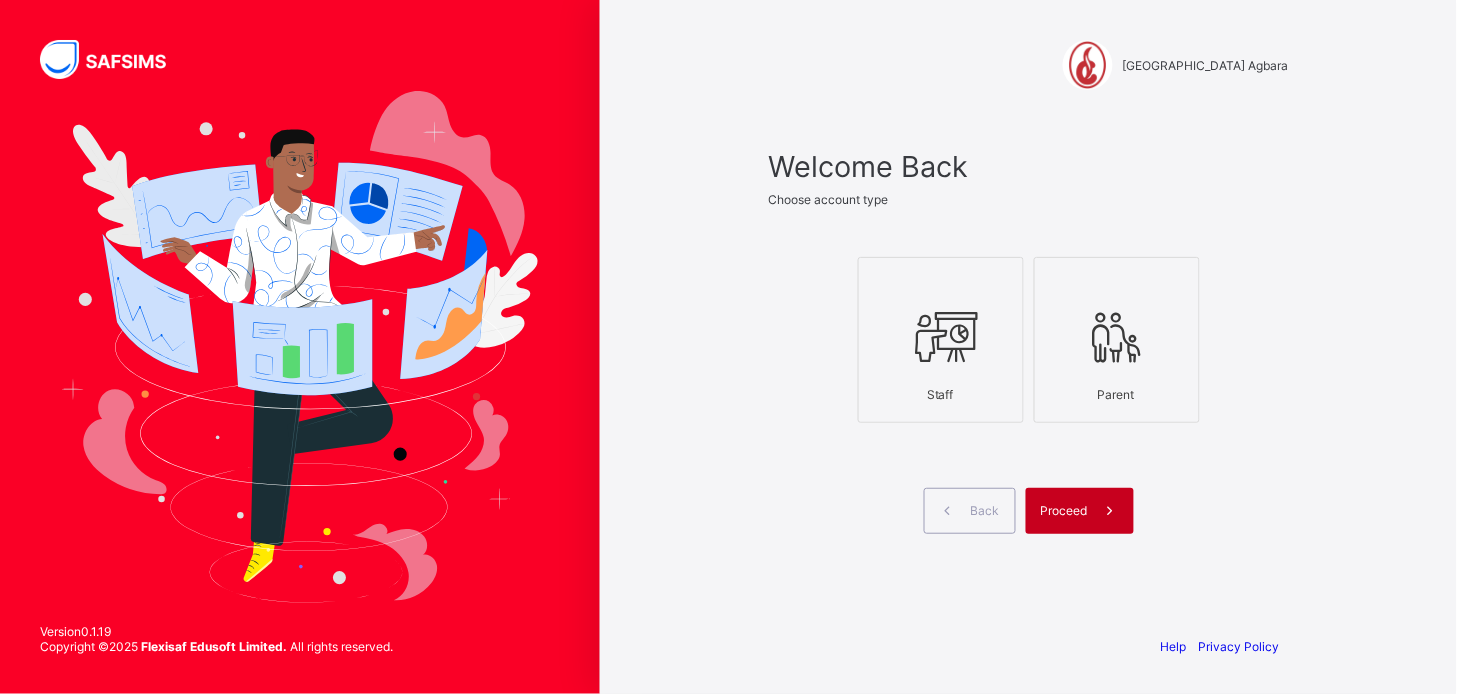 click on "Proceed" at bounding box center [1064, 510] 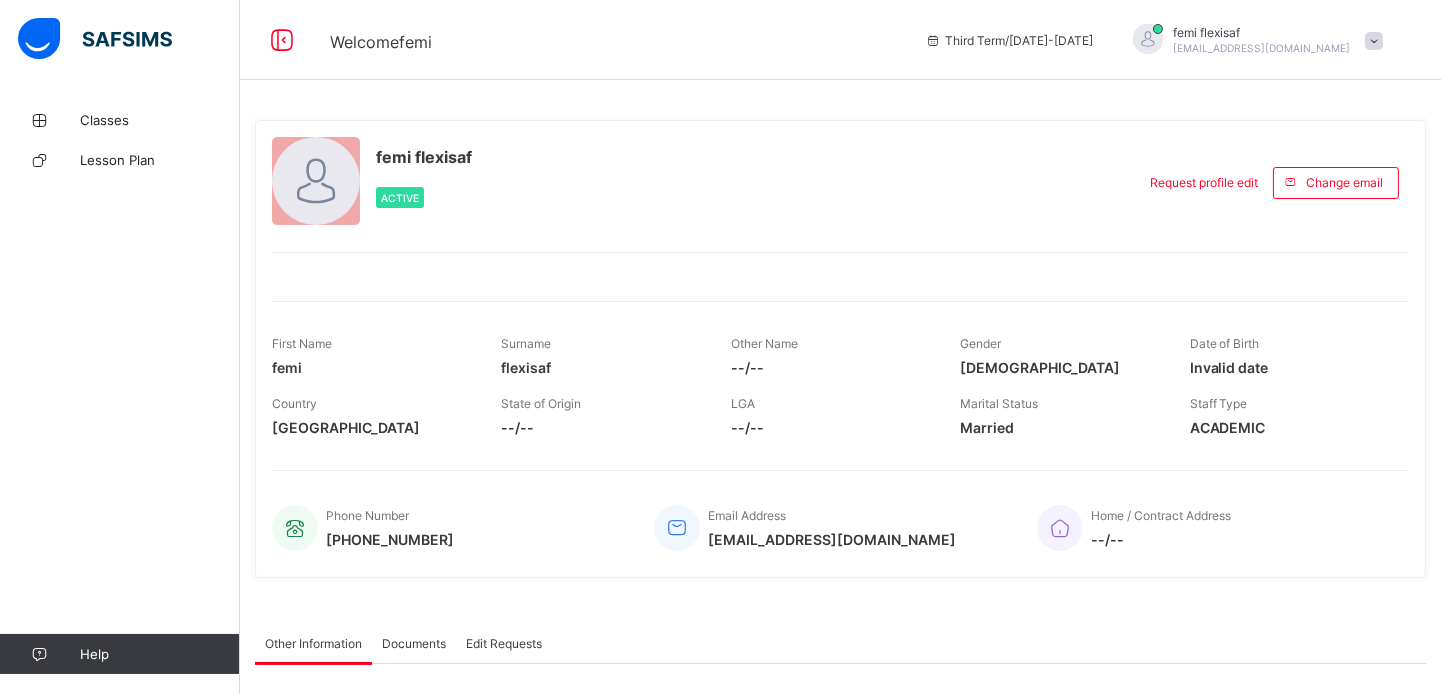 click on "femi   flexisaf [EMAIL_ADDRESS][DOMAIN_NAME]" at bounding box center (1253, 40) 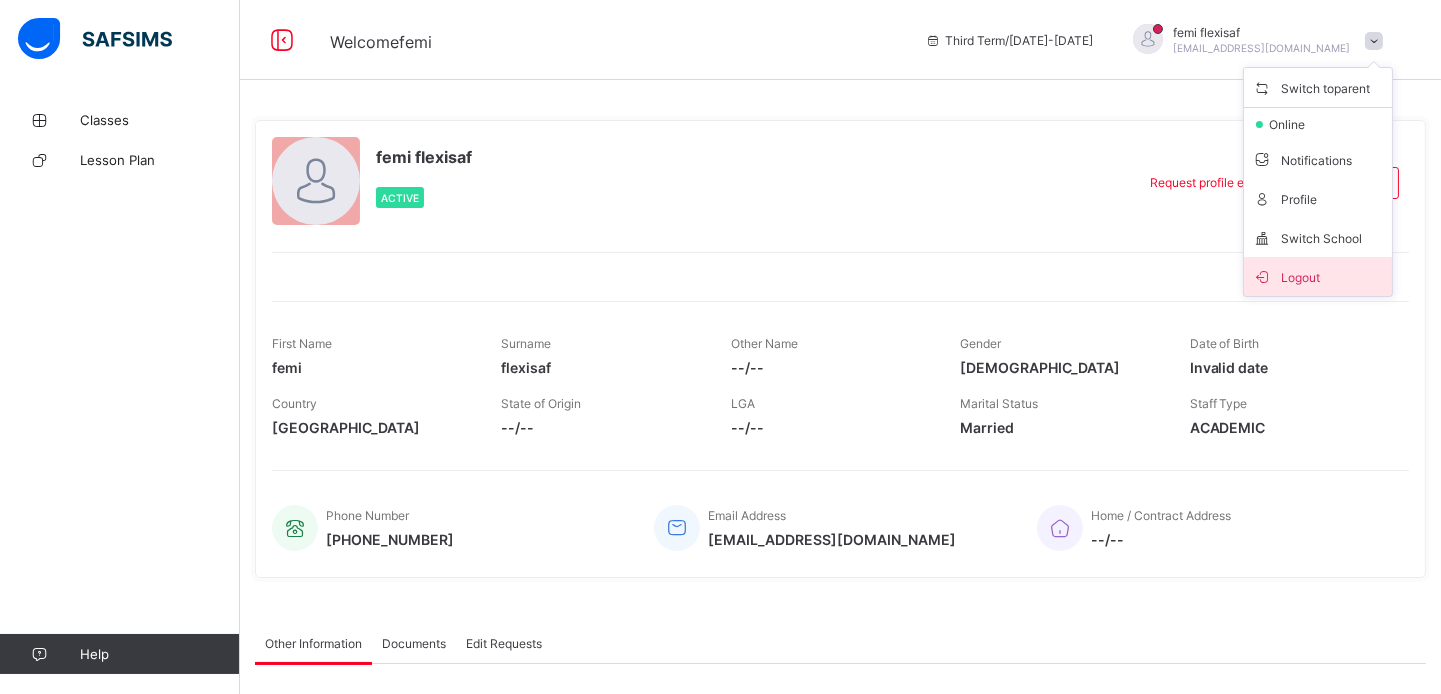 click on "Logout" at bounding box center [1318, 276] 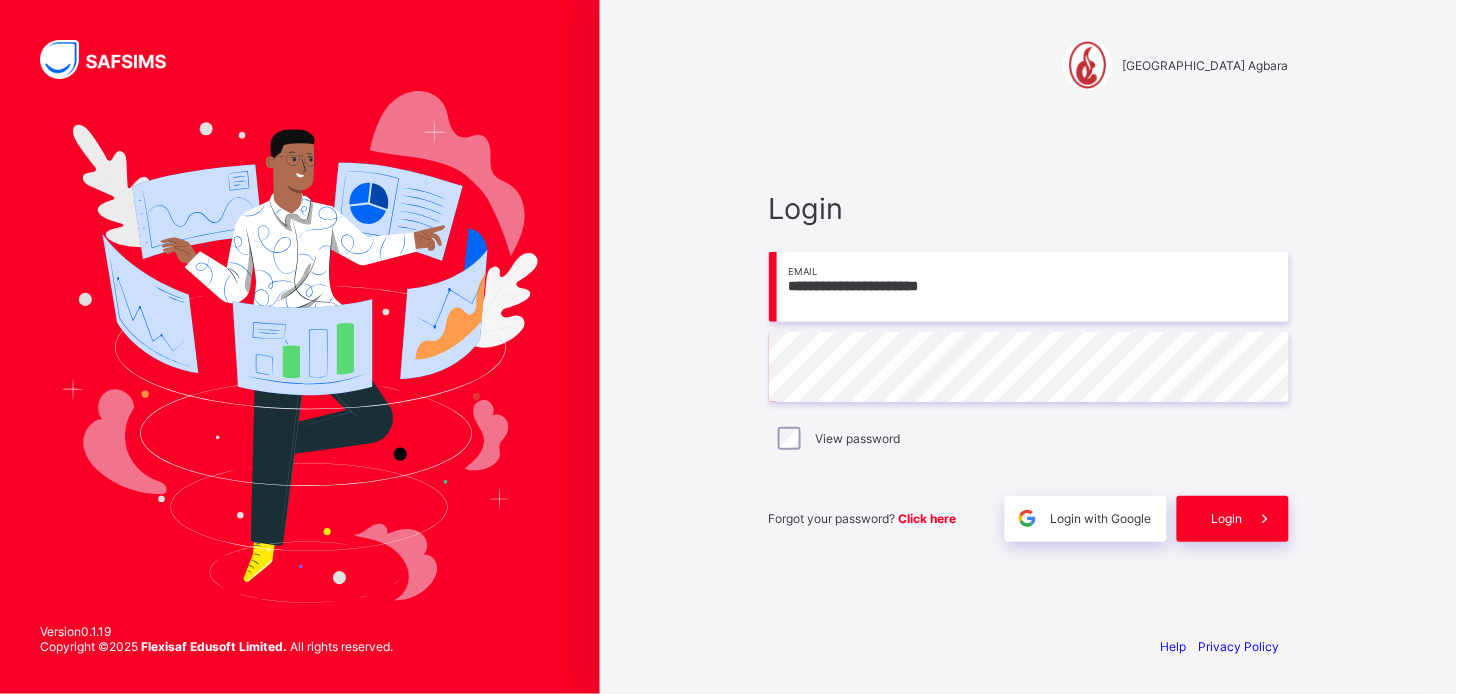 click on "**********" at bounding box center [1029, 287] 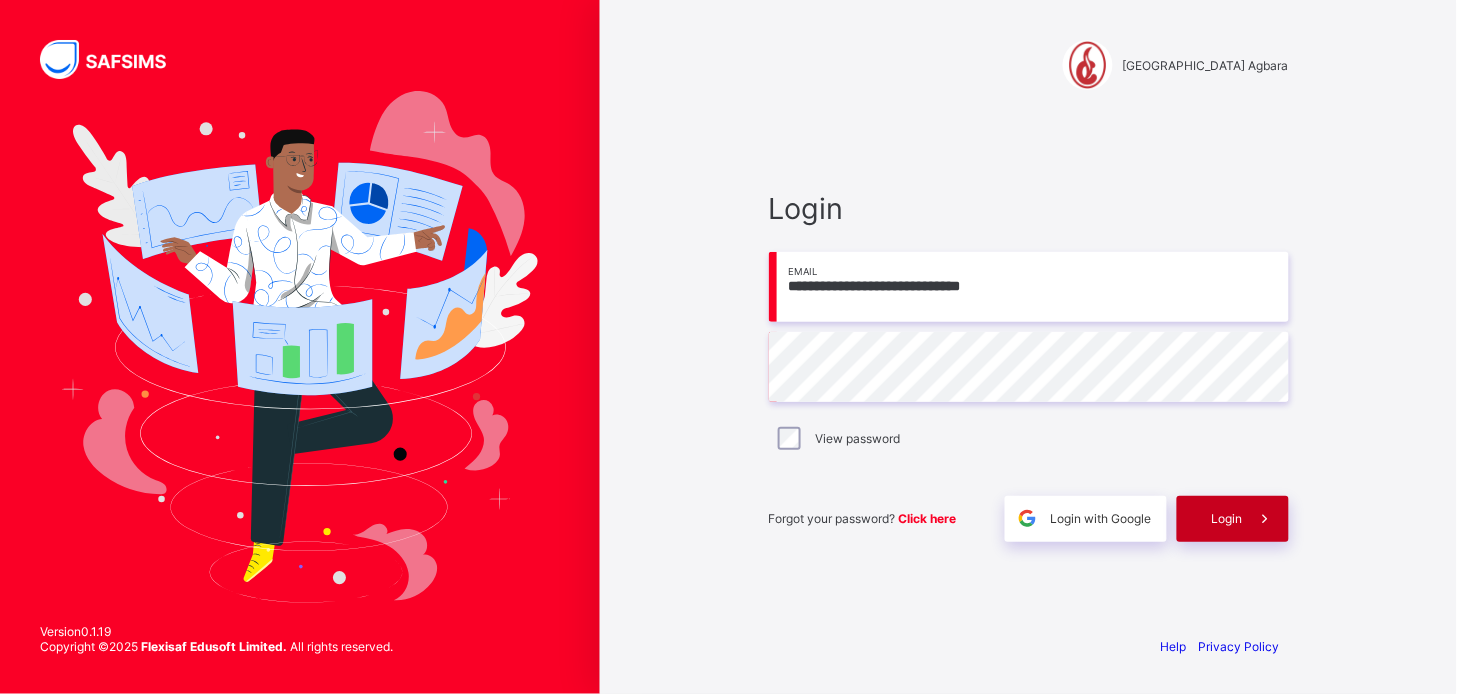 click on "Login" at bounding box center (1227, 518) 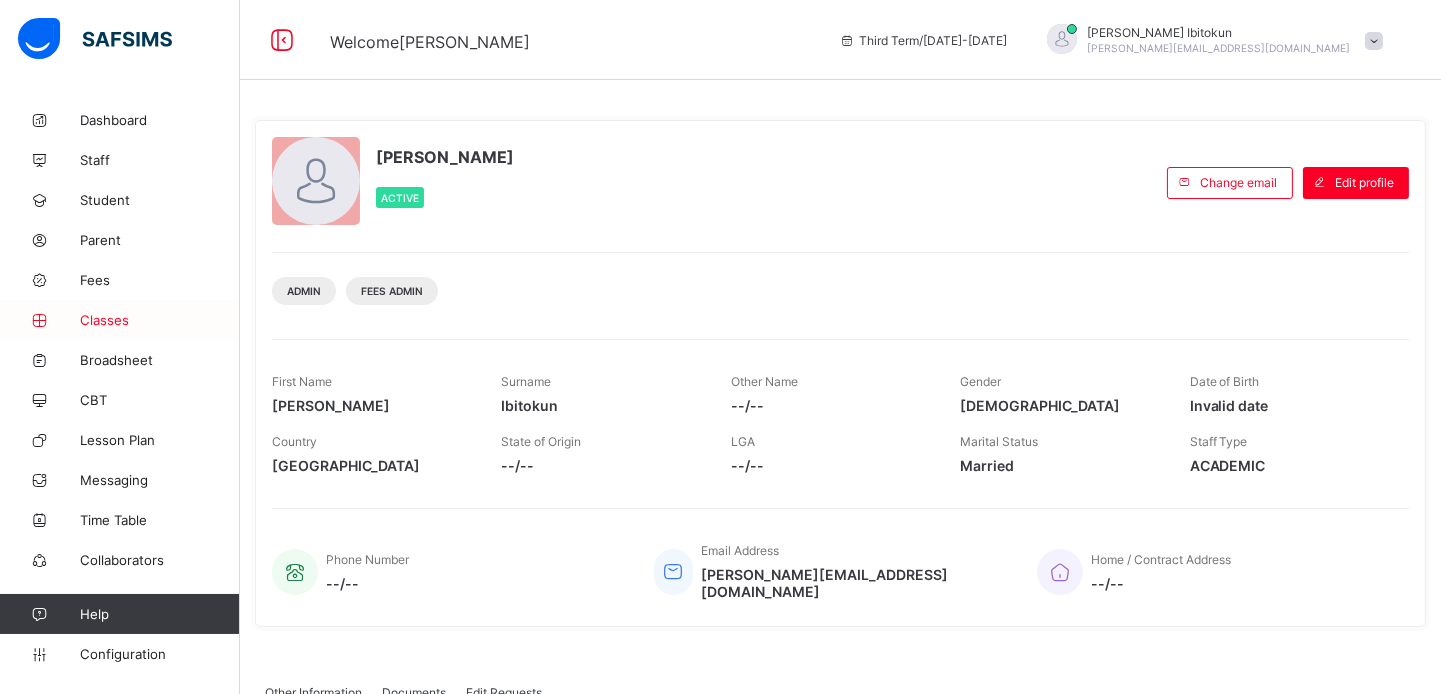 click on "Classes" at bounding box center [160, 320] 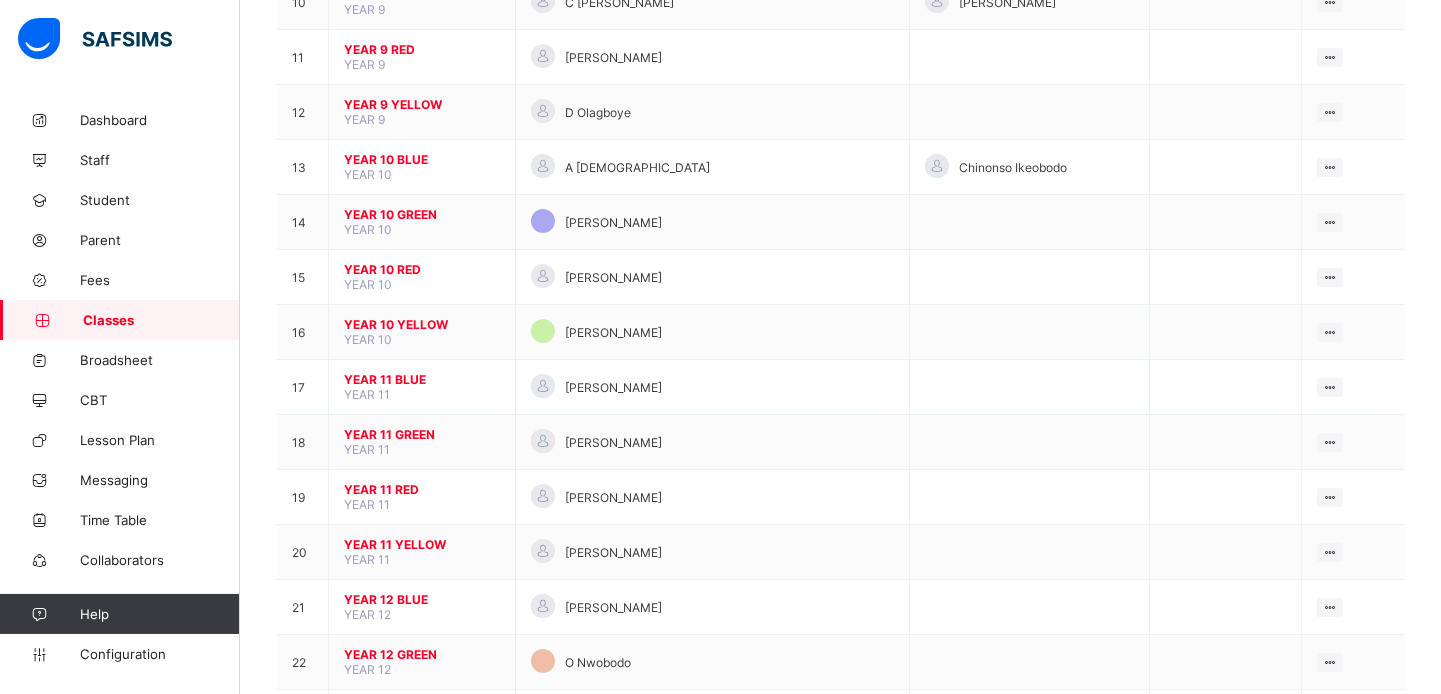 scroll, scrollTop: 711, scrollLeft: 0, axis: vertical 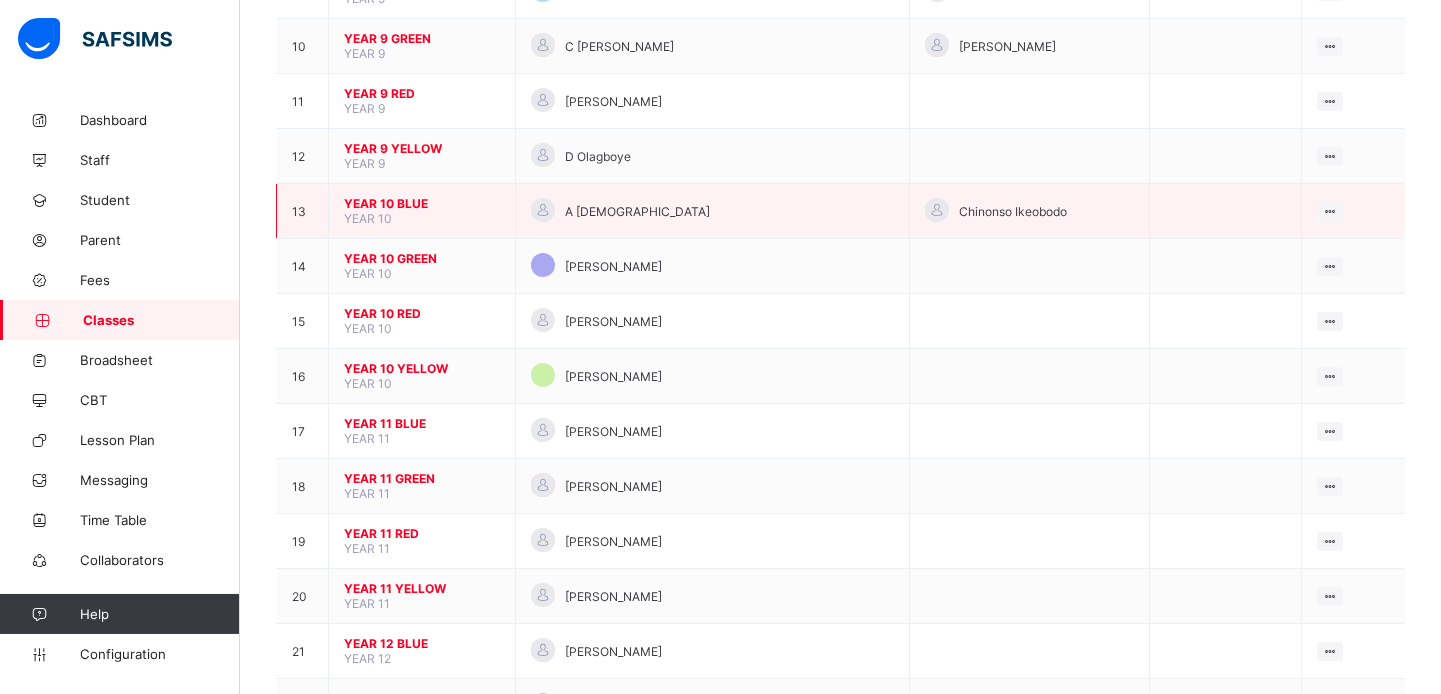 click on "YEAR 10   BLUE" at bounding box center [422, 203] 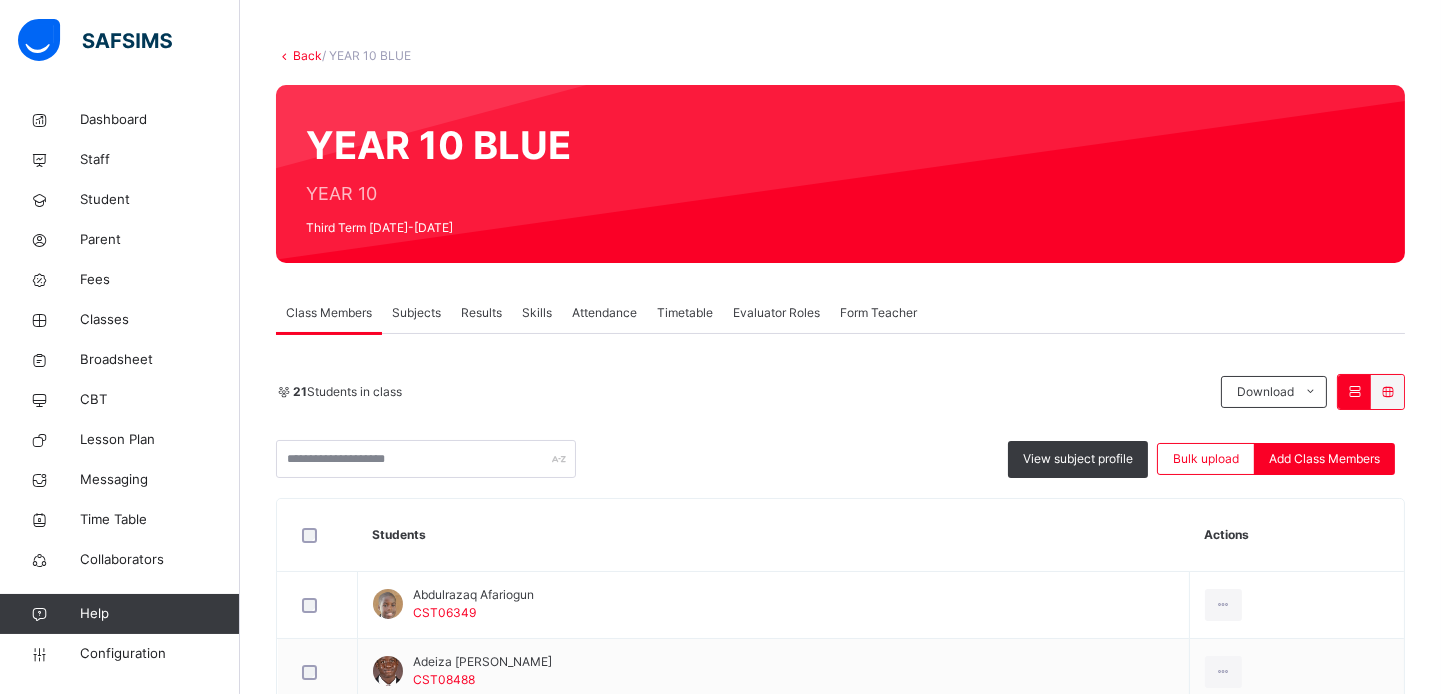 scroll, scrollTop: 88, scrollLeft: 0, axis: vertical 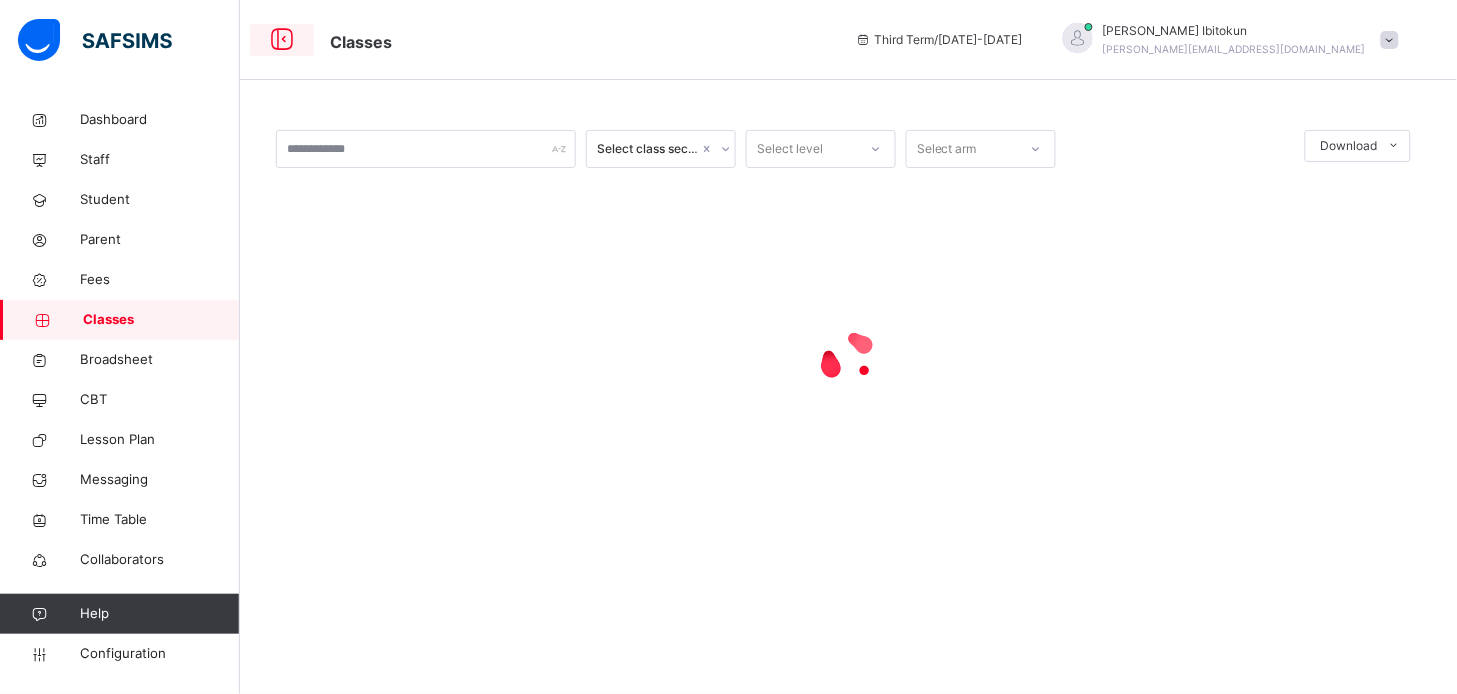 click at bounding box center [282, 40] 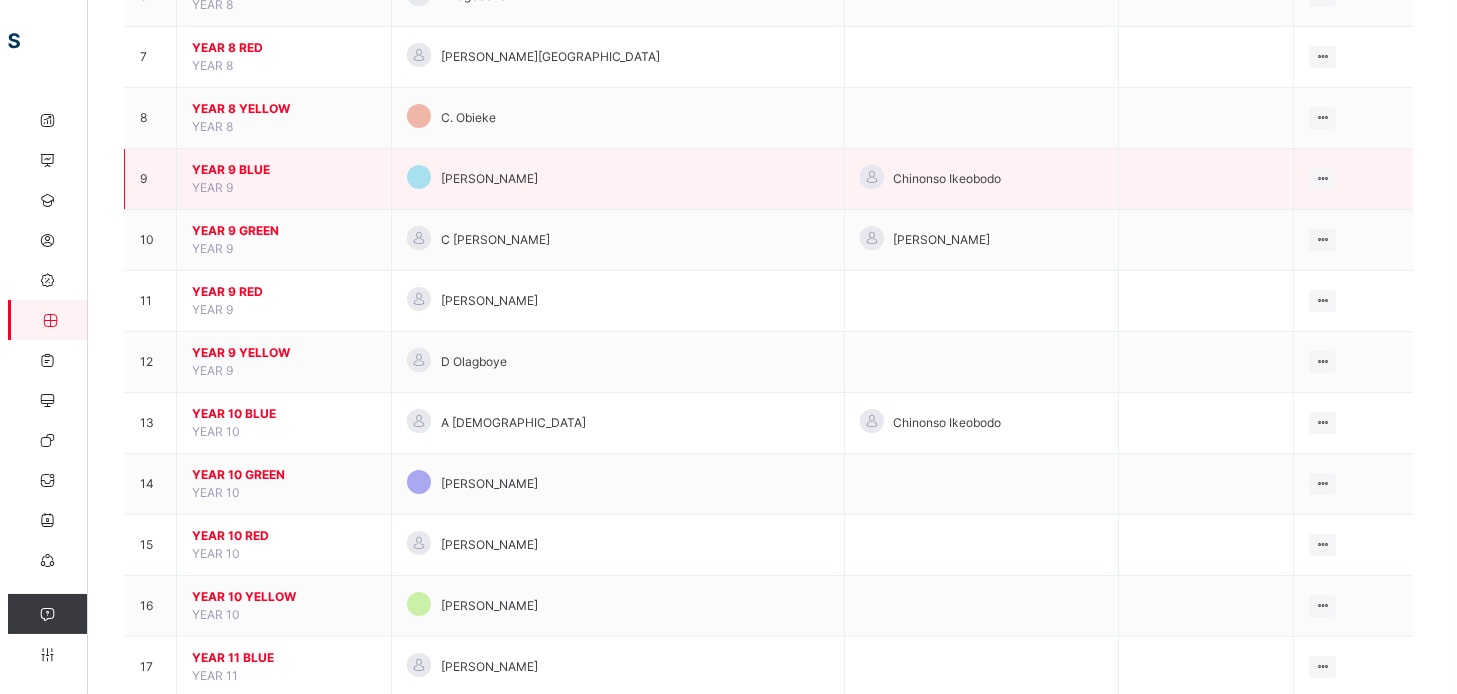scroll, scrollTop: 755, scrollLeft: 0, axis: vertical 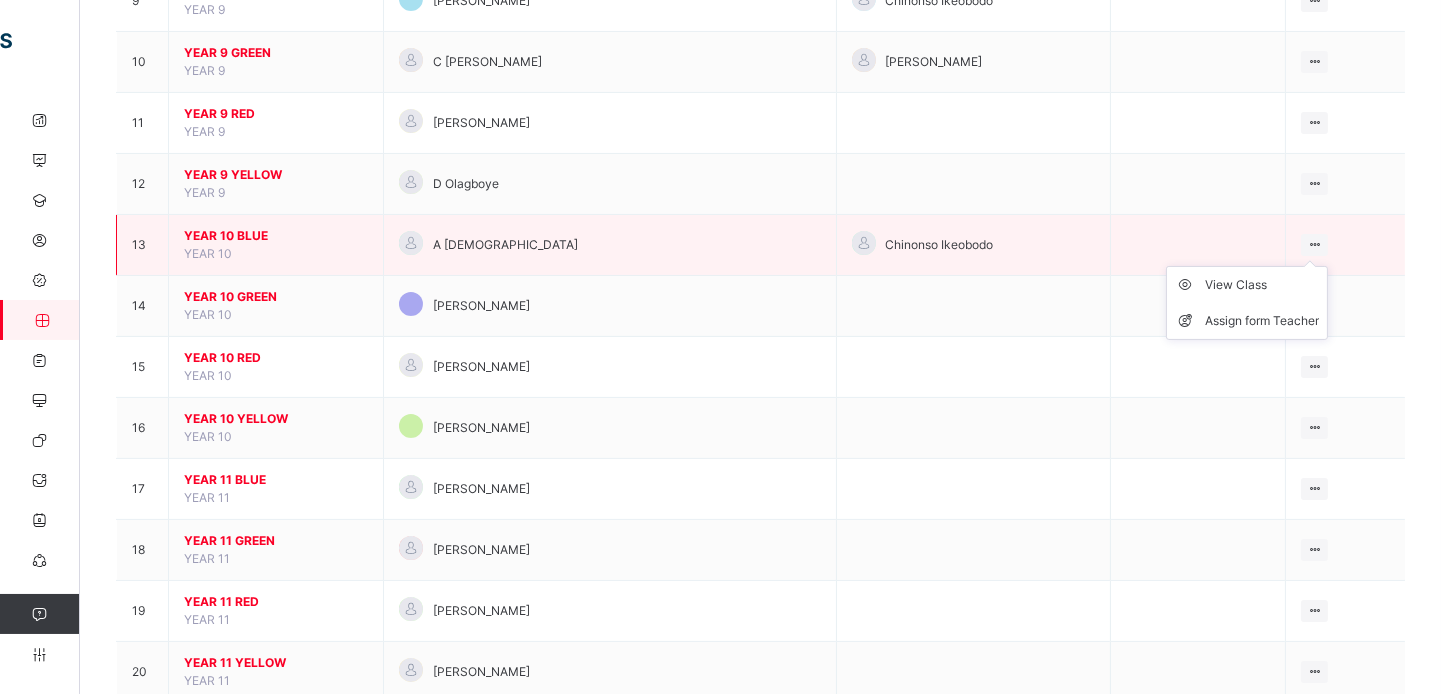 click at bounding box center [1314, 244] 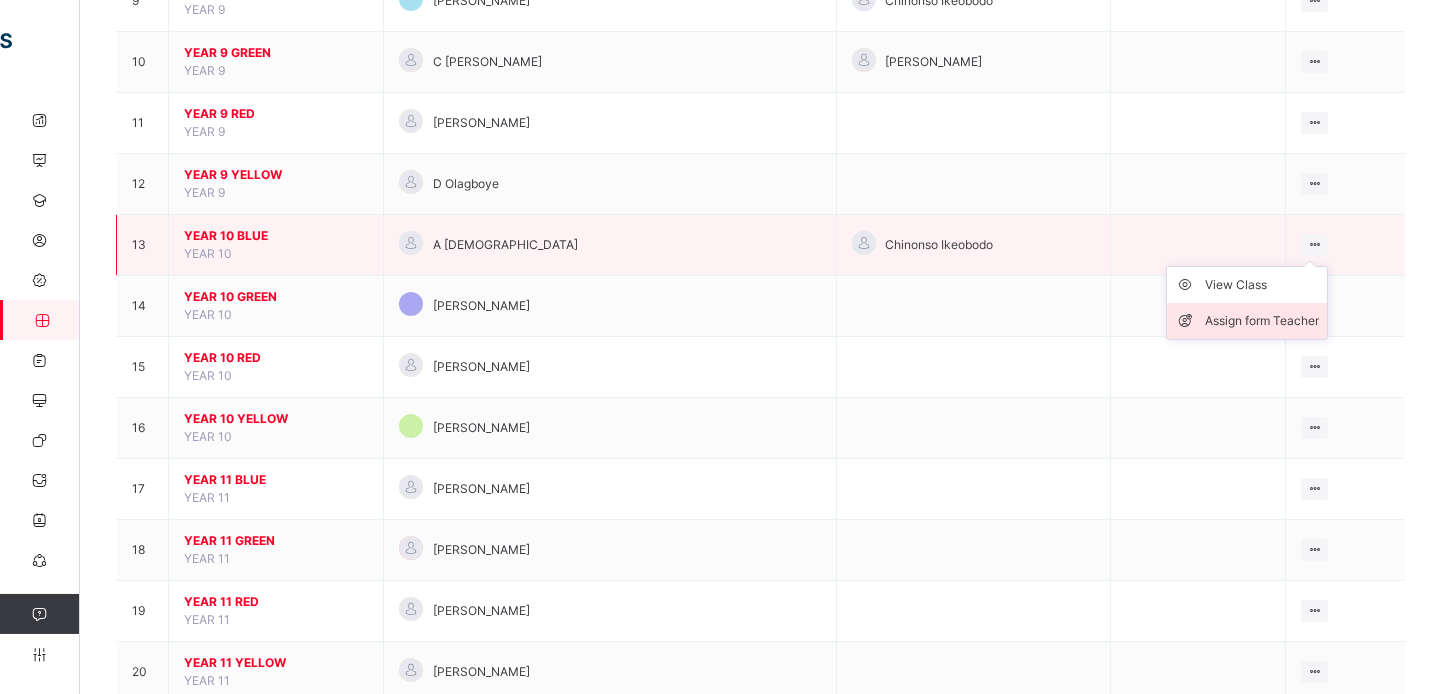 click on "Assign form Teacher" at bounding box center (1262, 321) 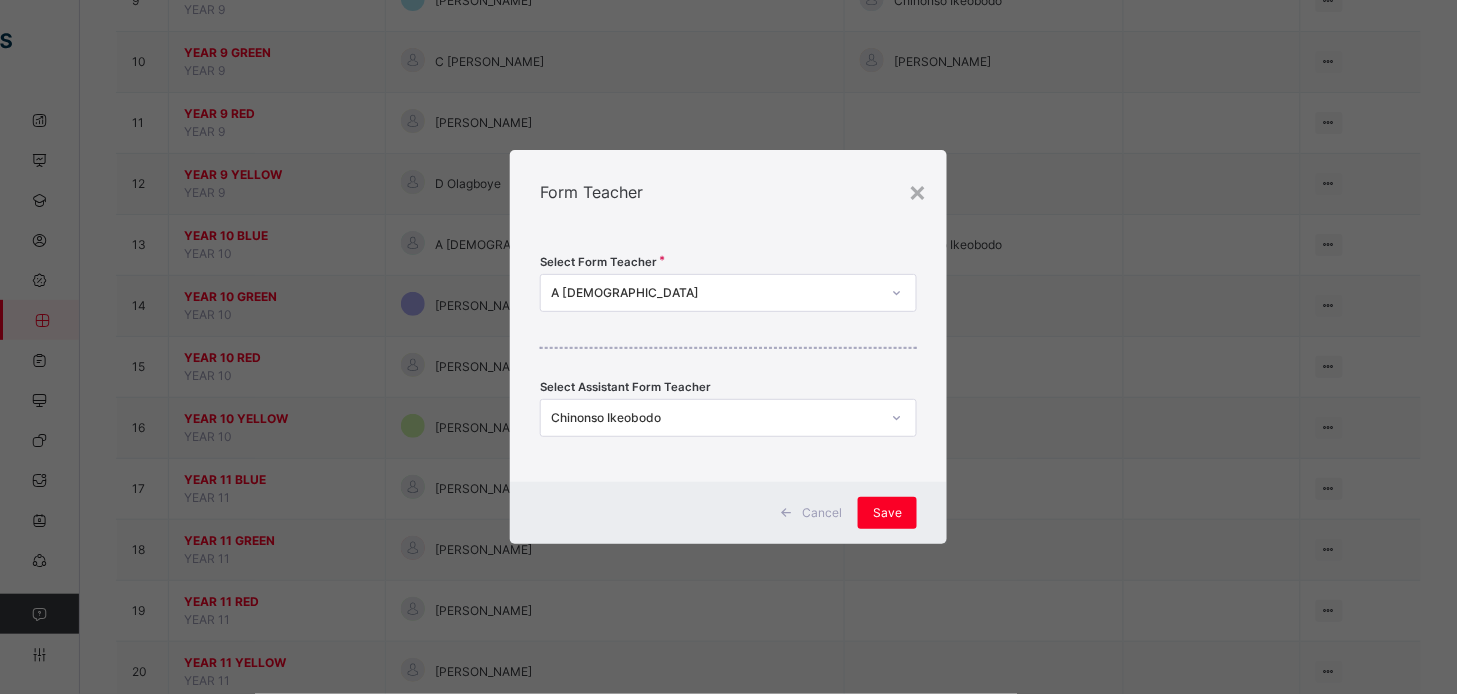 click on "Chinonso Ikeobodo" at bounding box center [715, 418] 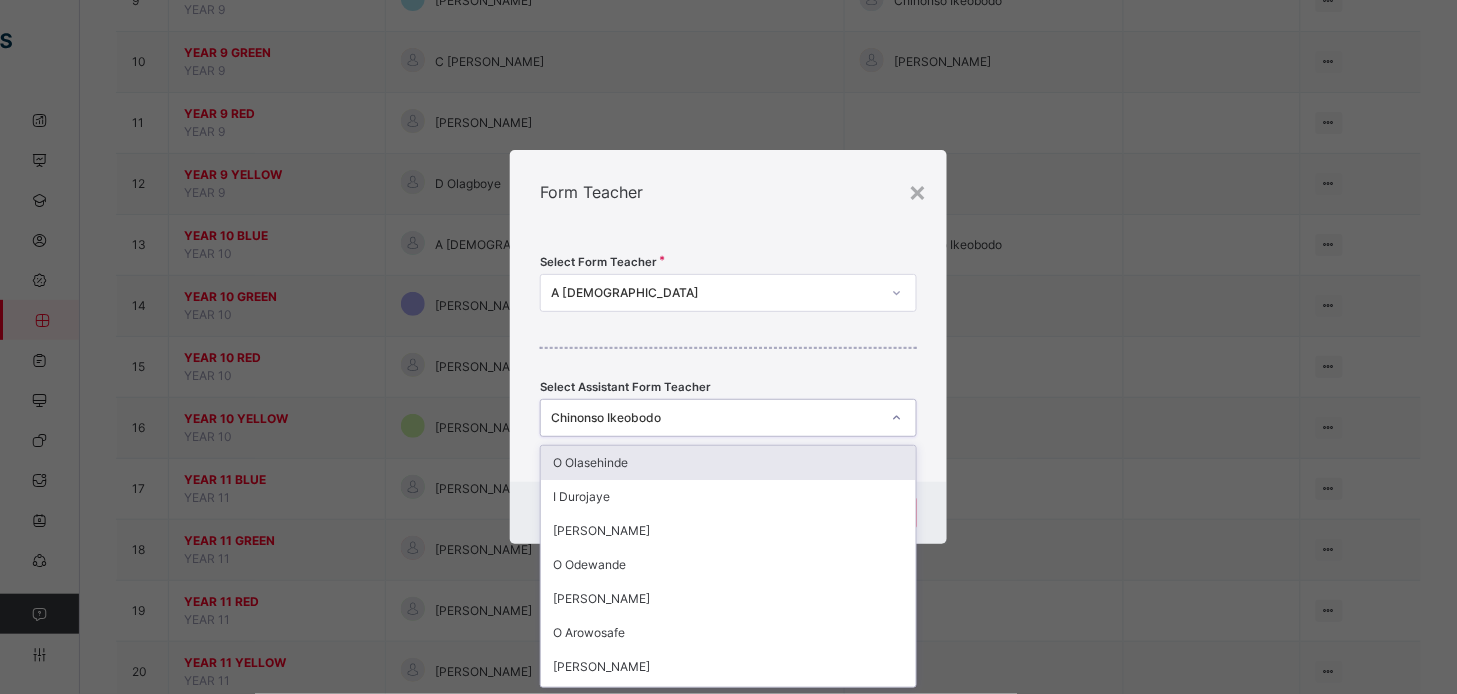 scroll, scrollTop: 0, scrollLeft: 0, axis: both 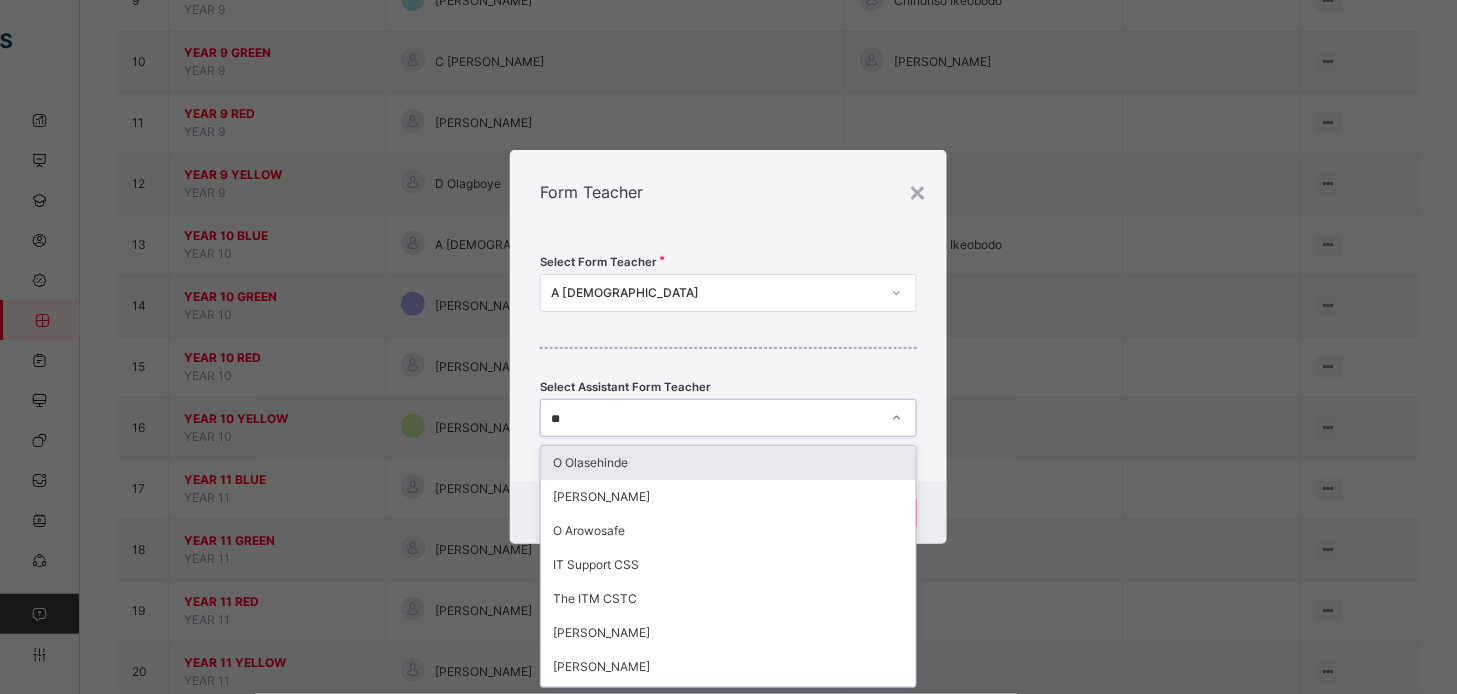 type on "***" 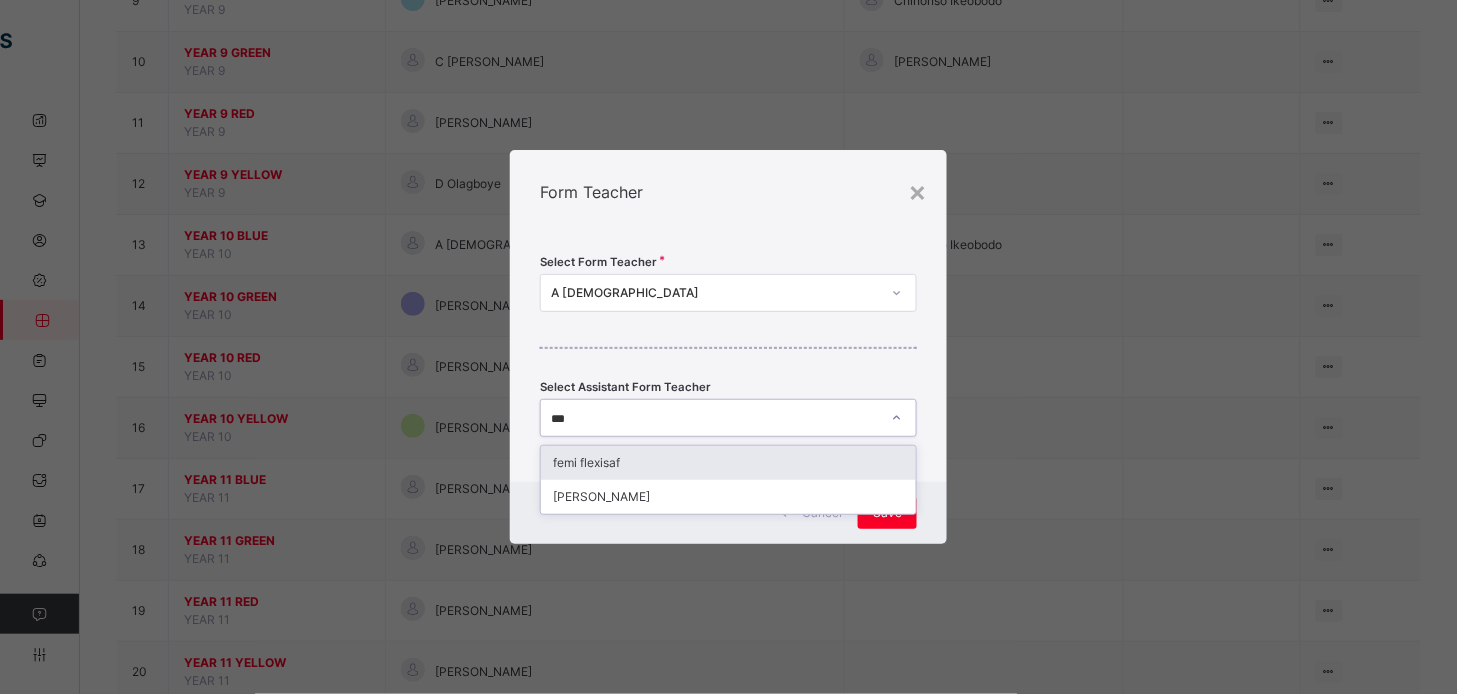 click on "femi  flexisaf" at bounding box center (728, 463) 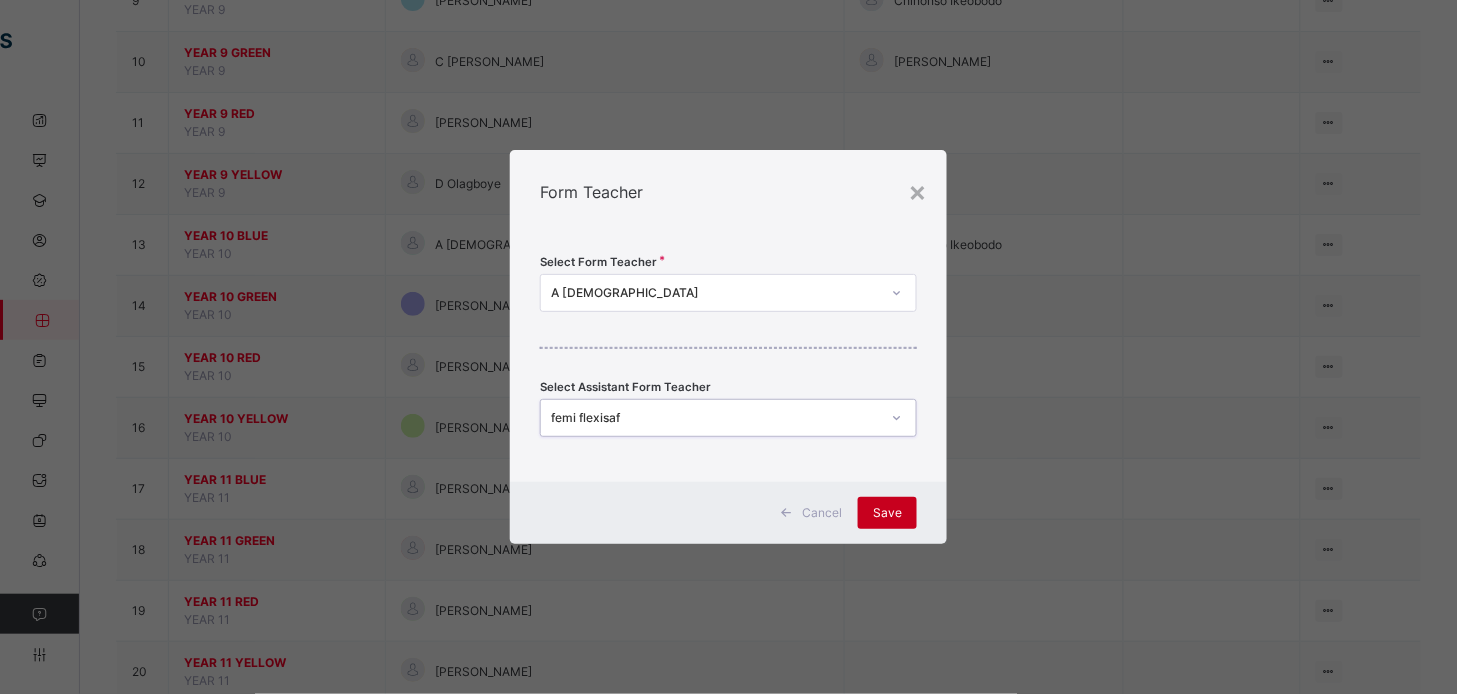 click on "Save" at bounding box center (887, 513) 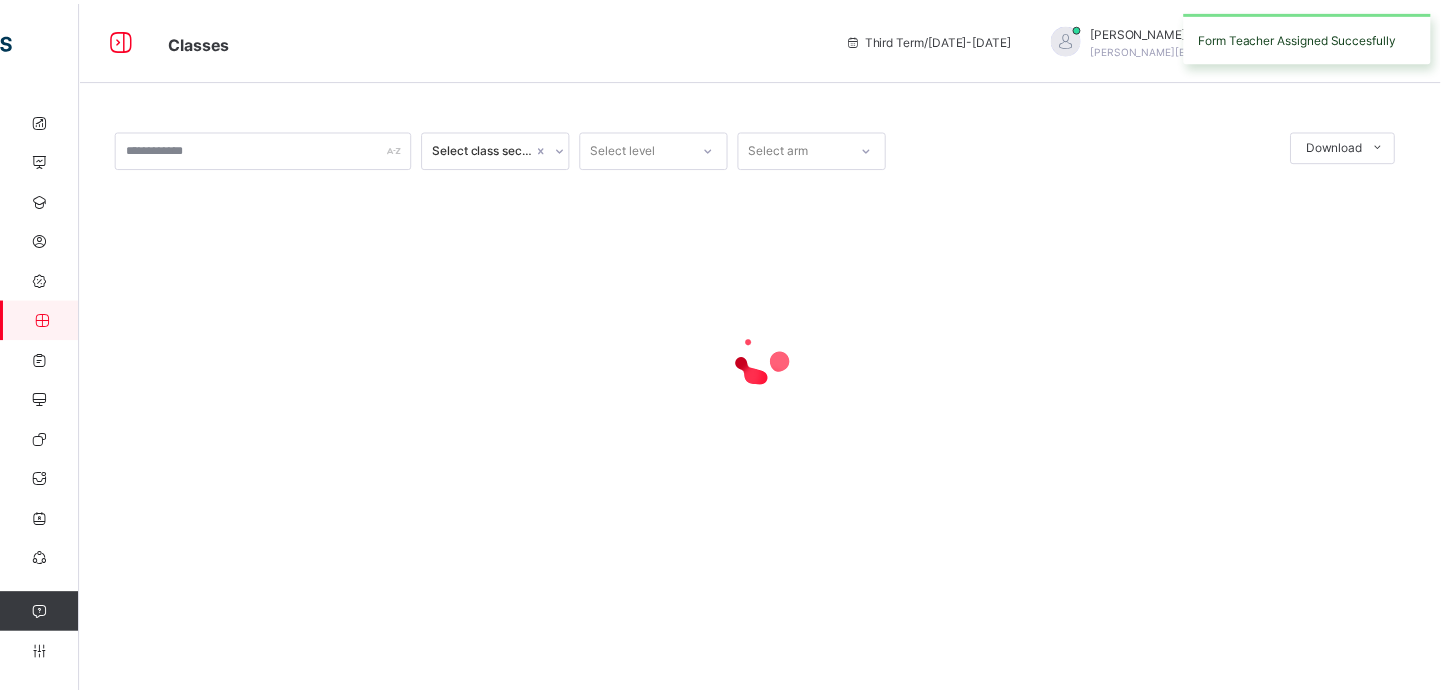 scroll, scrollTop: 0, scrollLeft: 0, axis: both 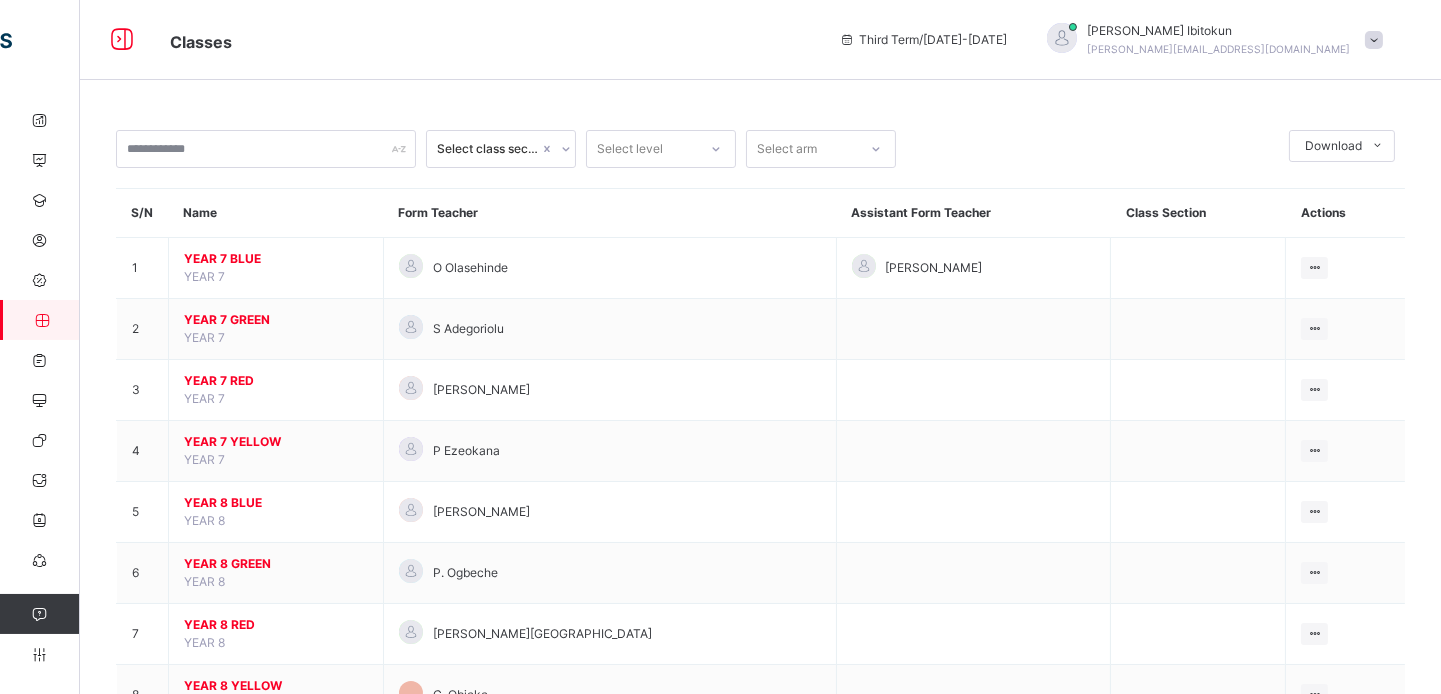 click at bounding box center [1374, 40] 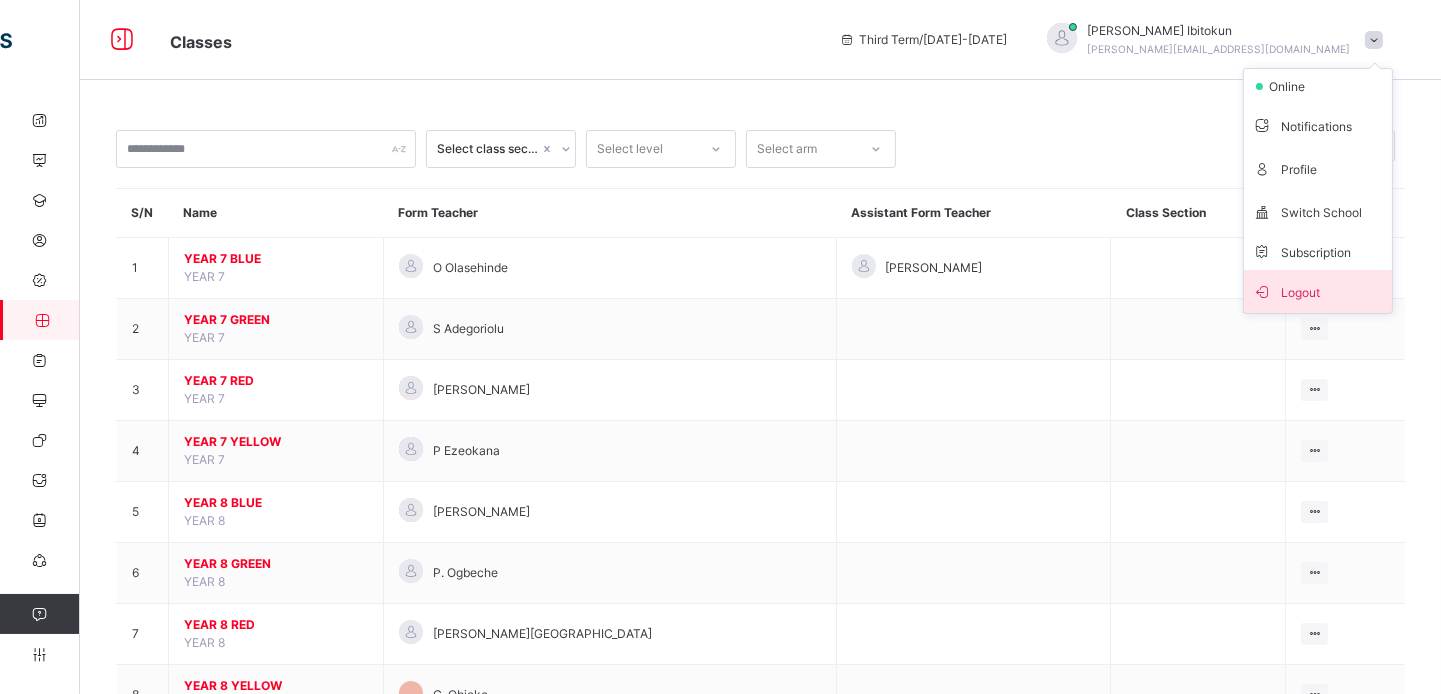 click on "Logout" at bounding box center [1318, 291] 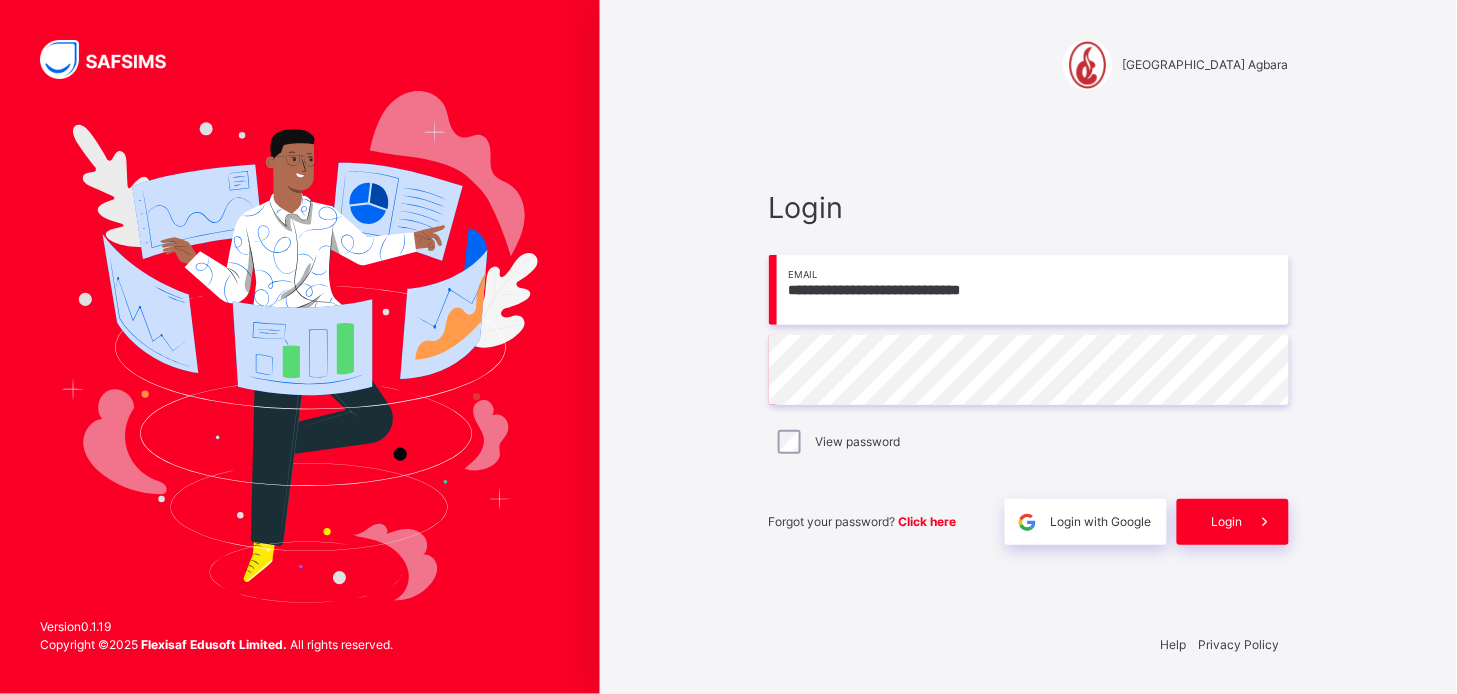 click on "**********" at bounding box center [1029, 290] 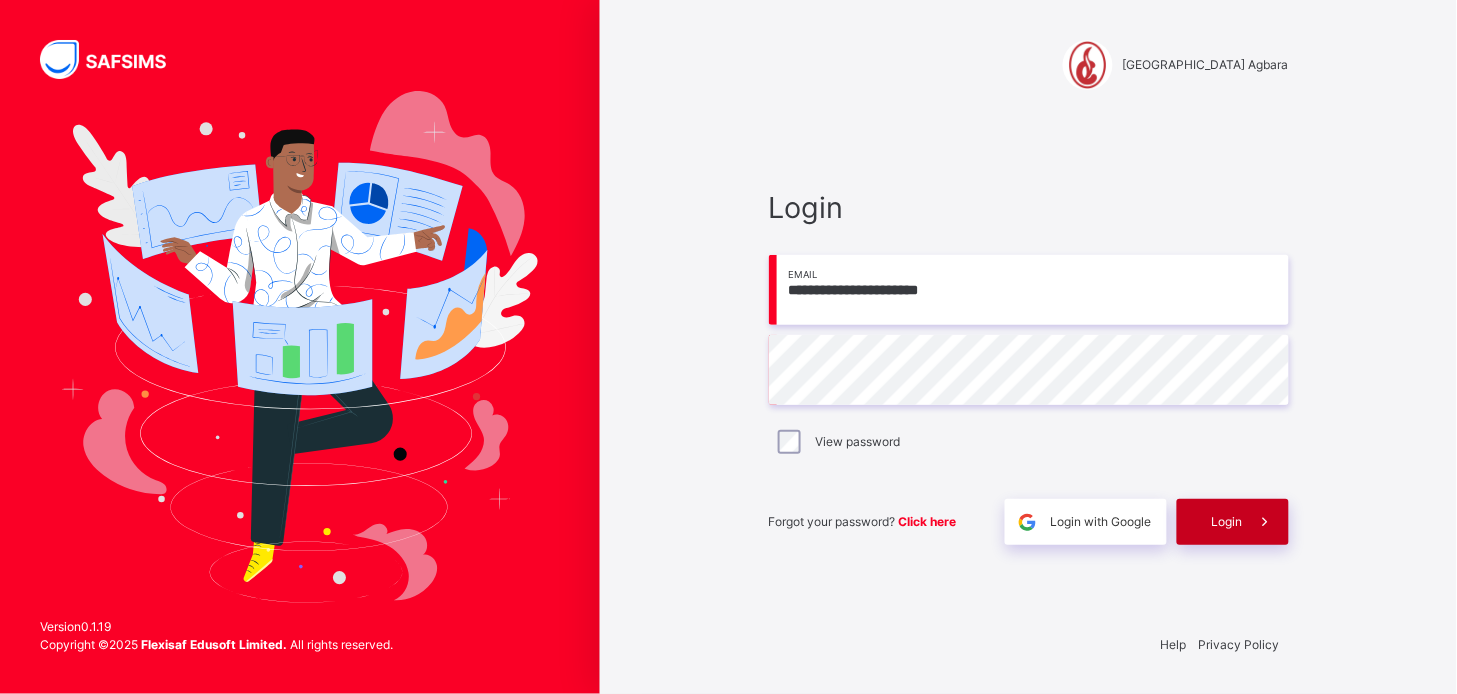 click on "Login" at bounding box center (1227, 522) 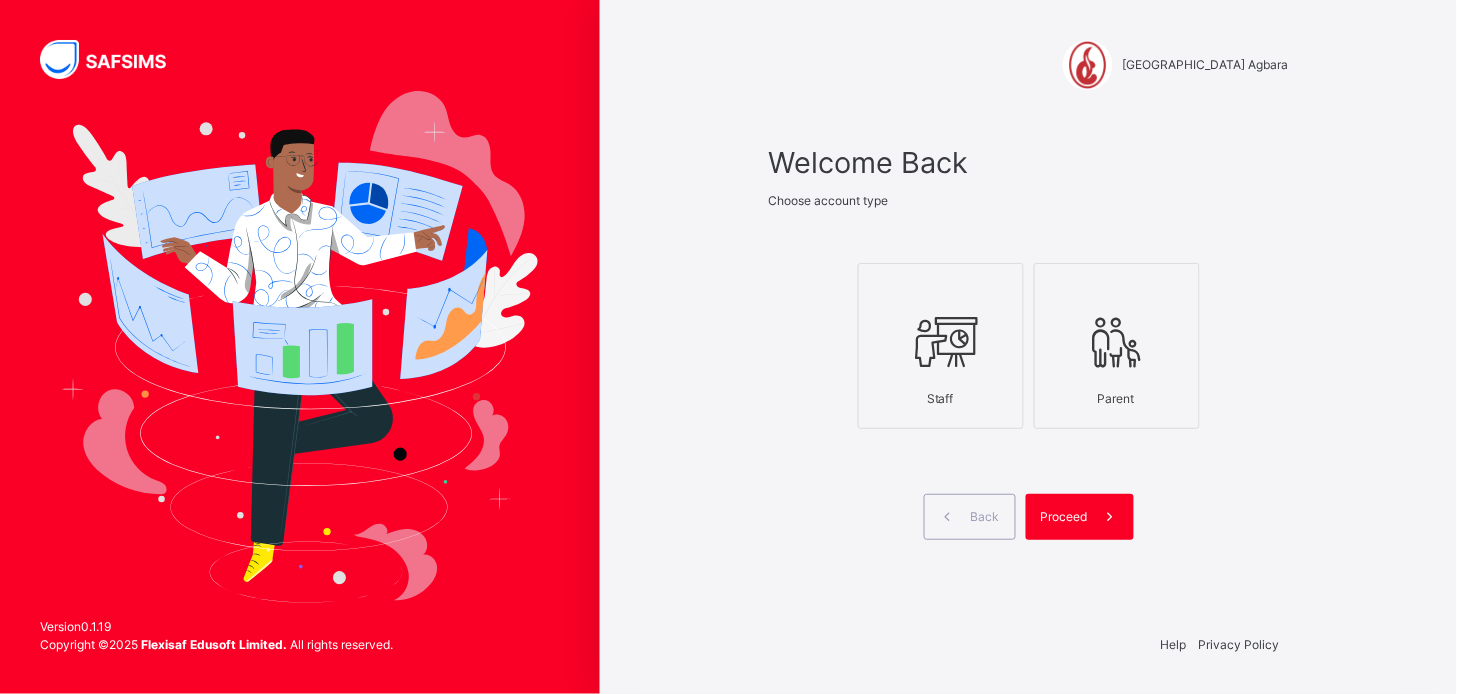 click at bounding box center [941, 342] 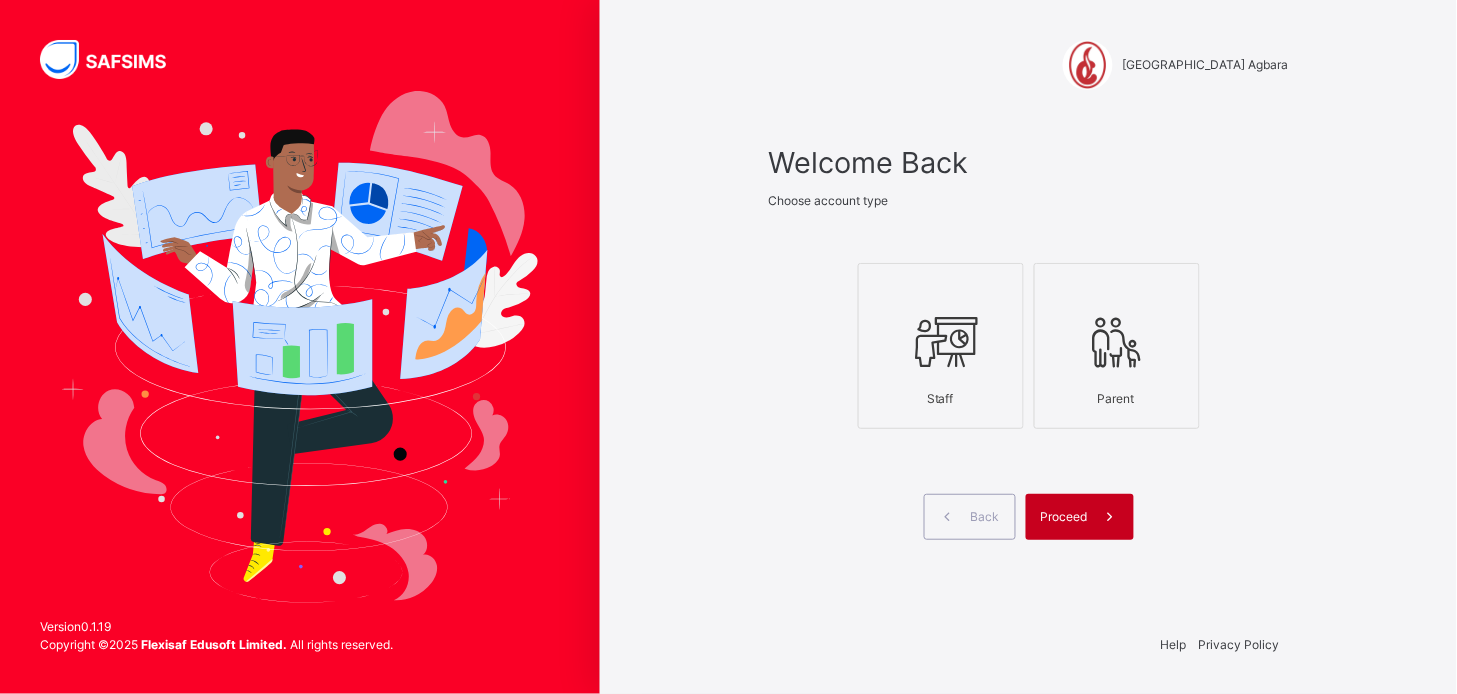click on "Proceed" at bounding box center [1064, 517] 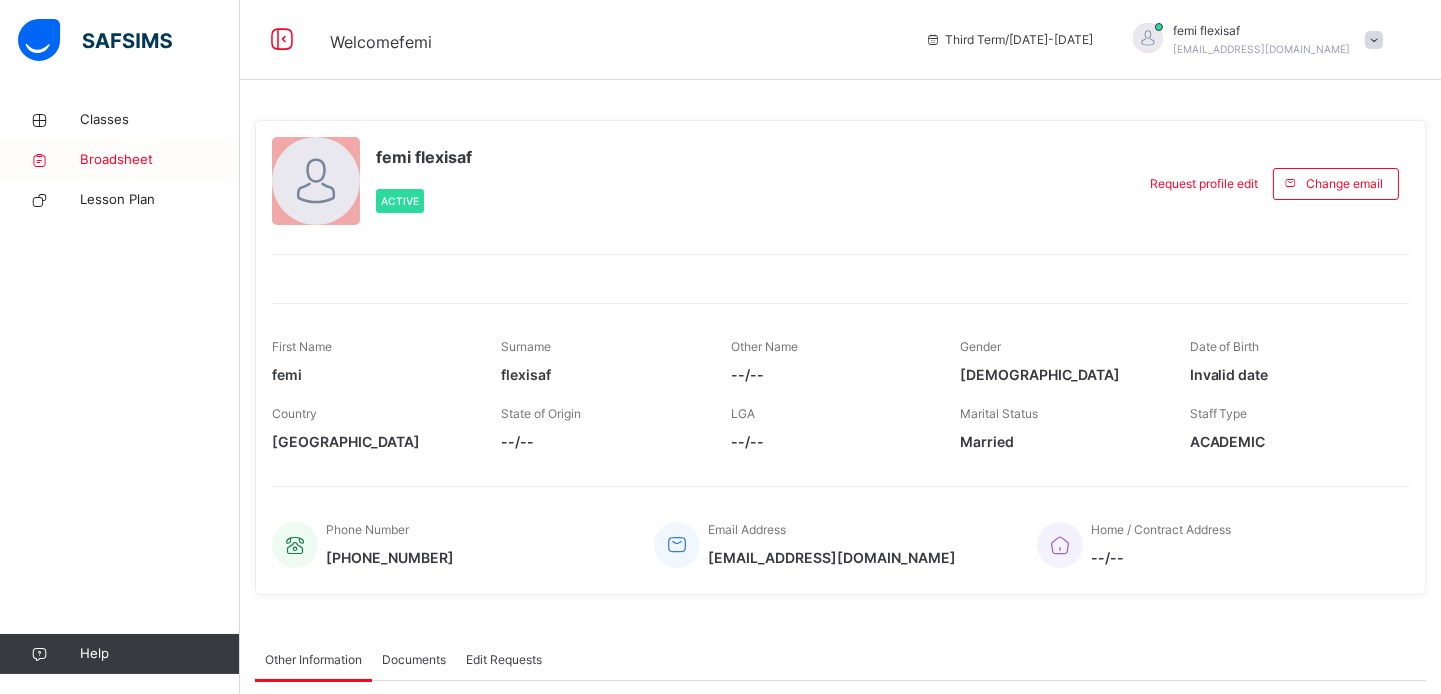 click on "Broadsheet" at bounding box center [160, 160] 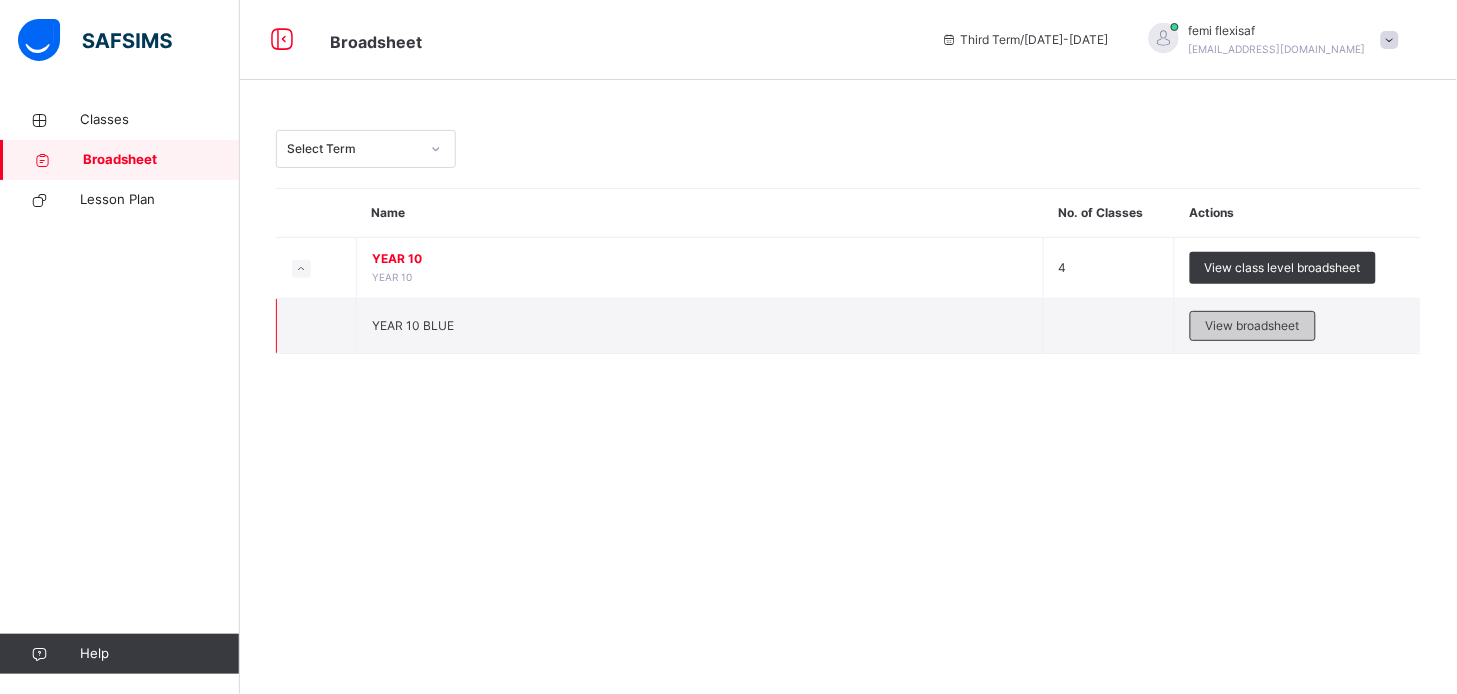 click on "View broadsheet" at bounding box center (1253, 326) 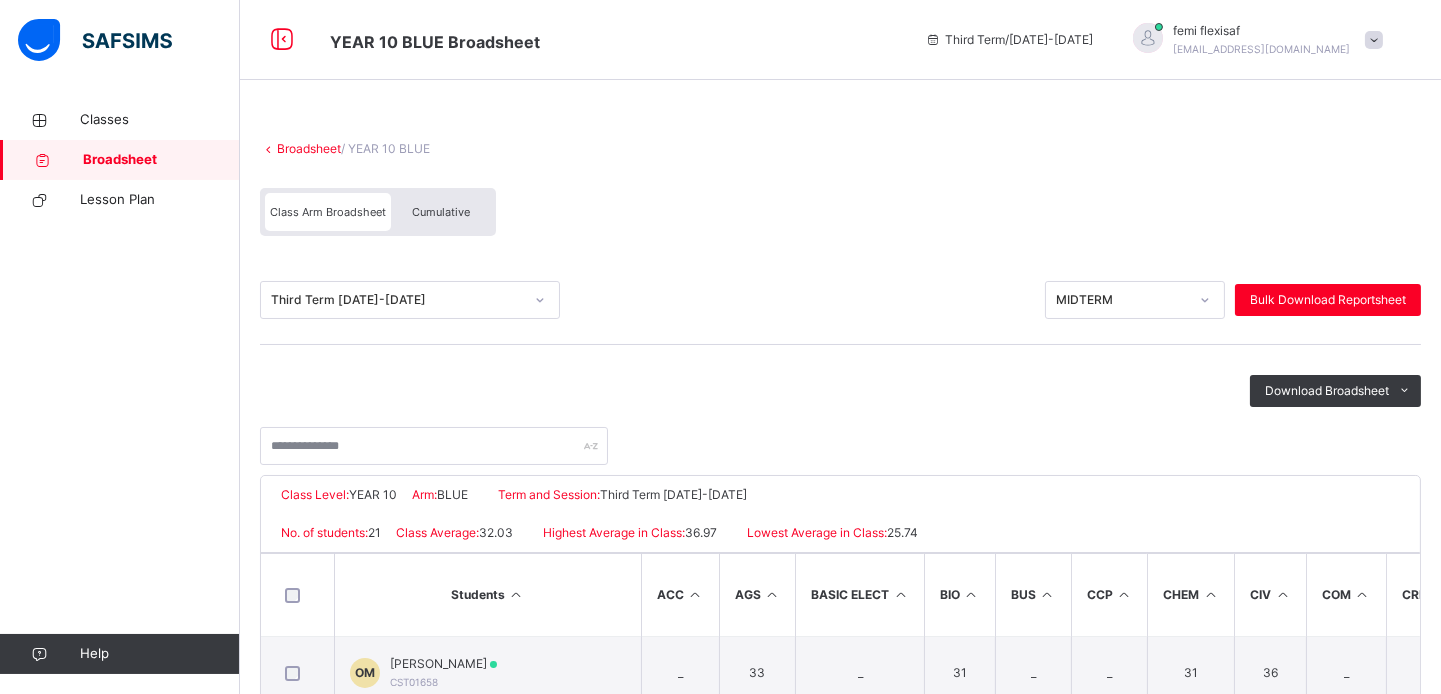 click on "Cumulative" at bounding box center (441, 212) 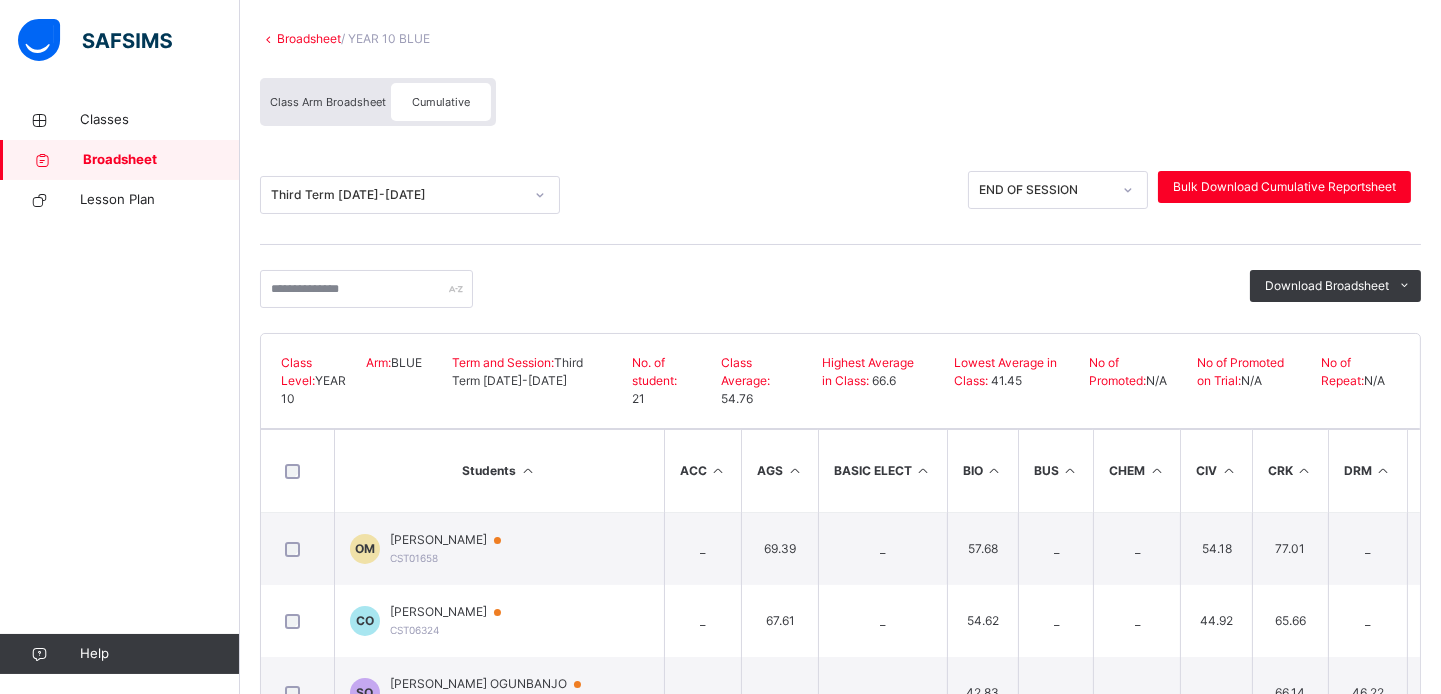 scroll, scrollTop: 384, scrollLeft: 0, axis: vertical 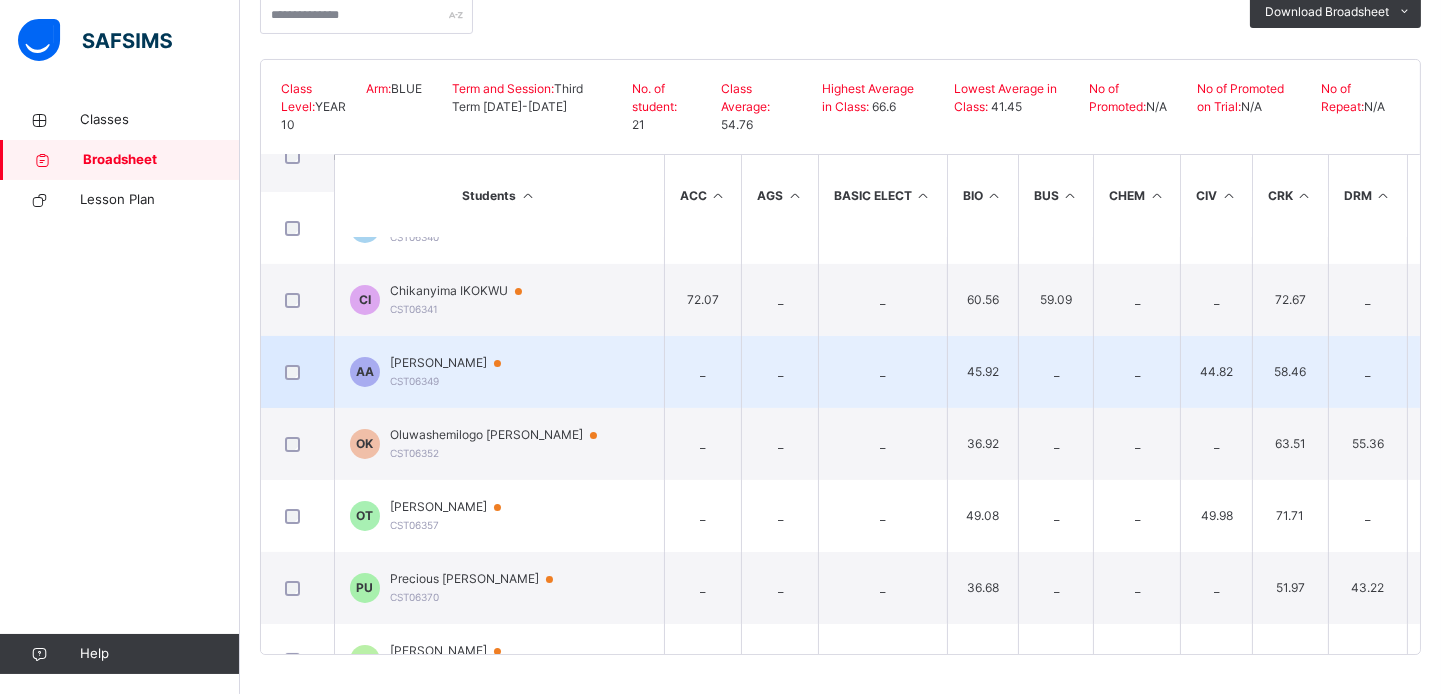 click on "[PERSON_NAME]" at bounding box center (455, 363) 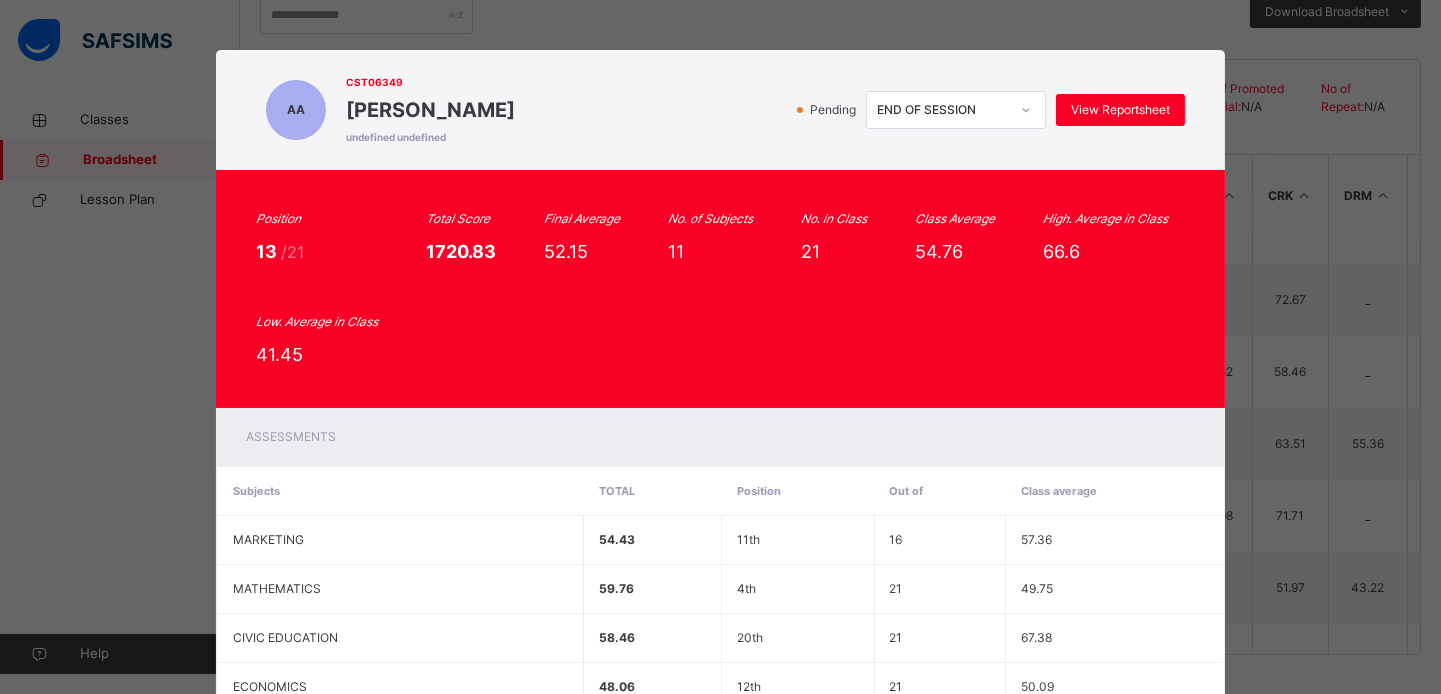 click on "Position         13       /21         Total Score         1720.83         Final Average         52.15         No. of Subjects         11         No. in Class         21         Class Average         54.76         High. Average in Class         66.6         Low. Average in Class         41.45" at bounding box center [720, 289] 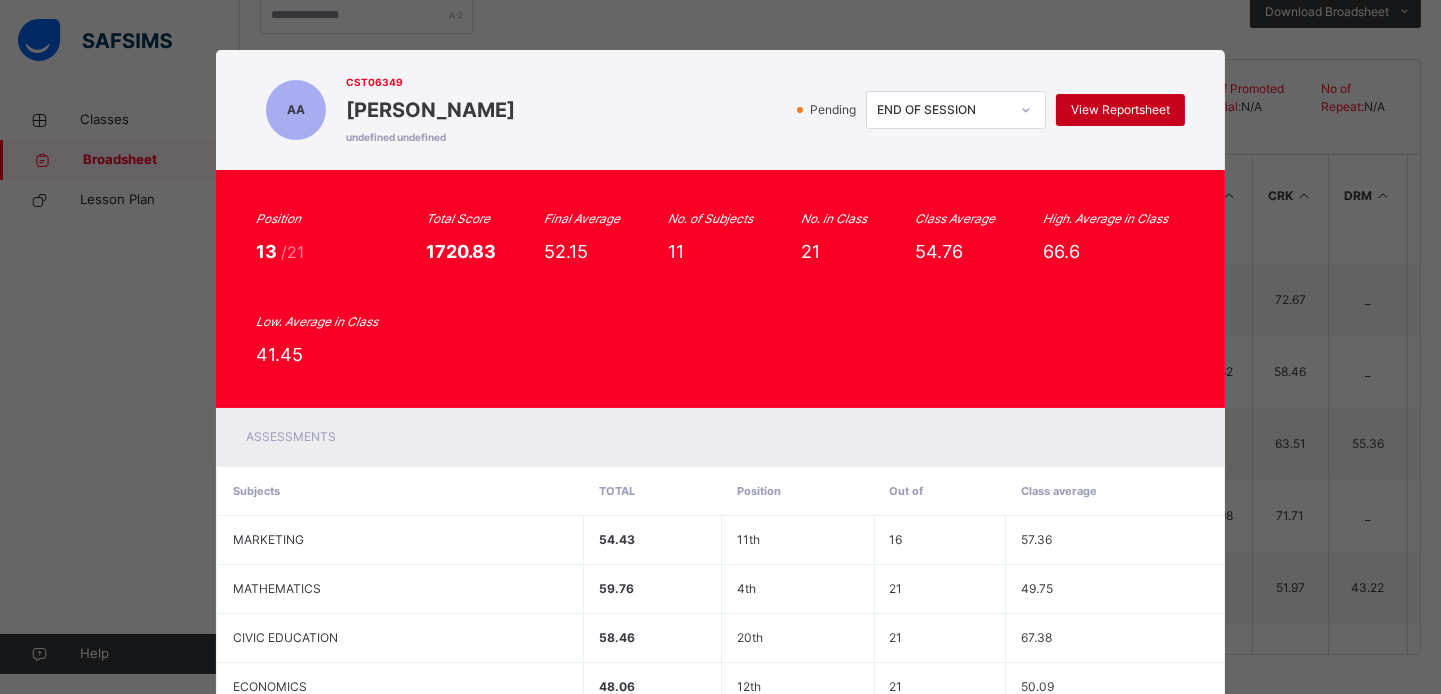 click on "View Reportsheet" at bounding box center (1120, 110) 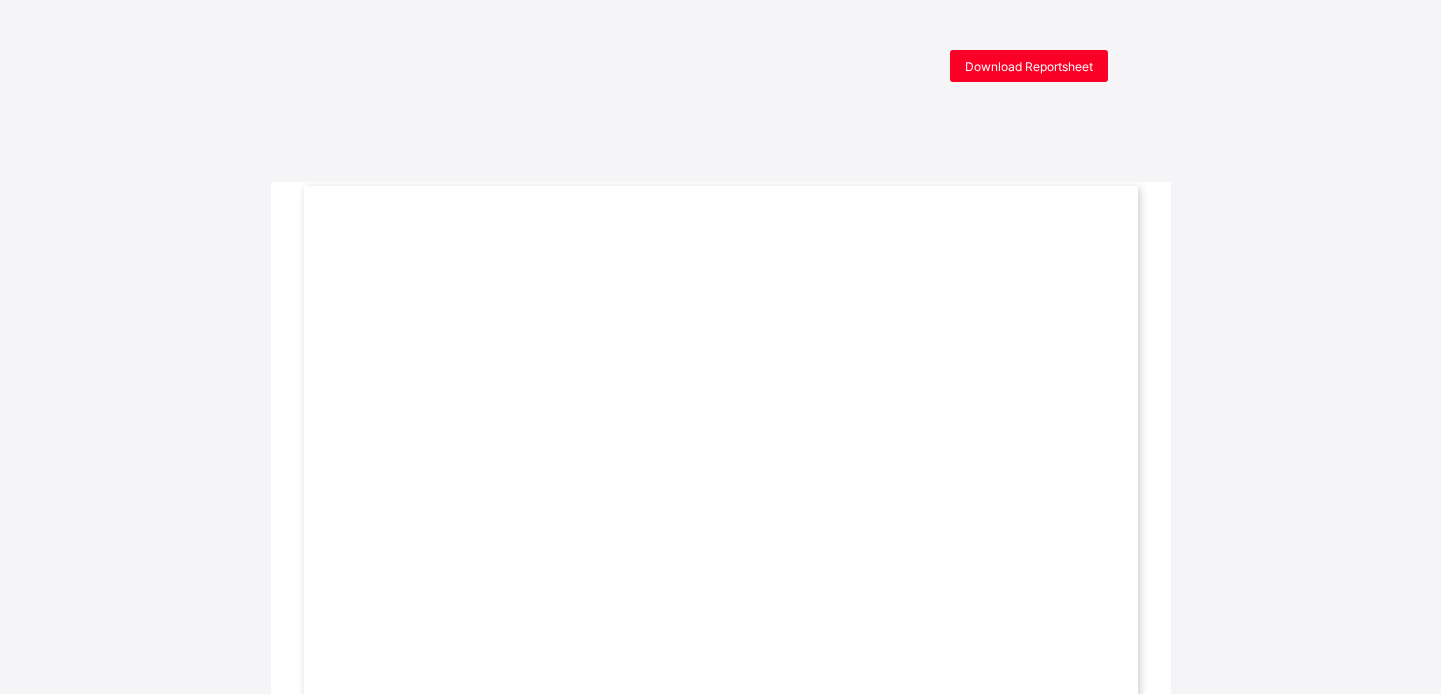 scroll, scrollTop: 0, scrollLeft: 0, axis: both 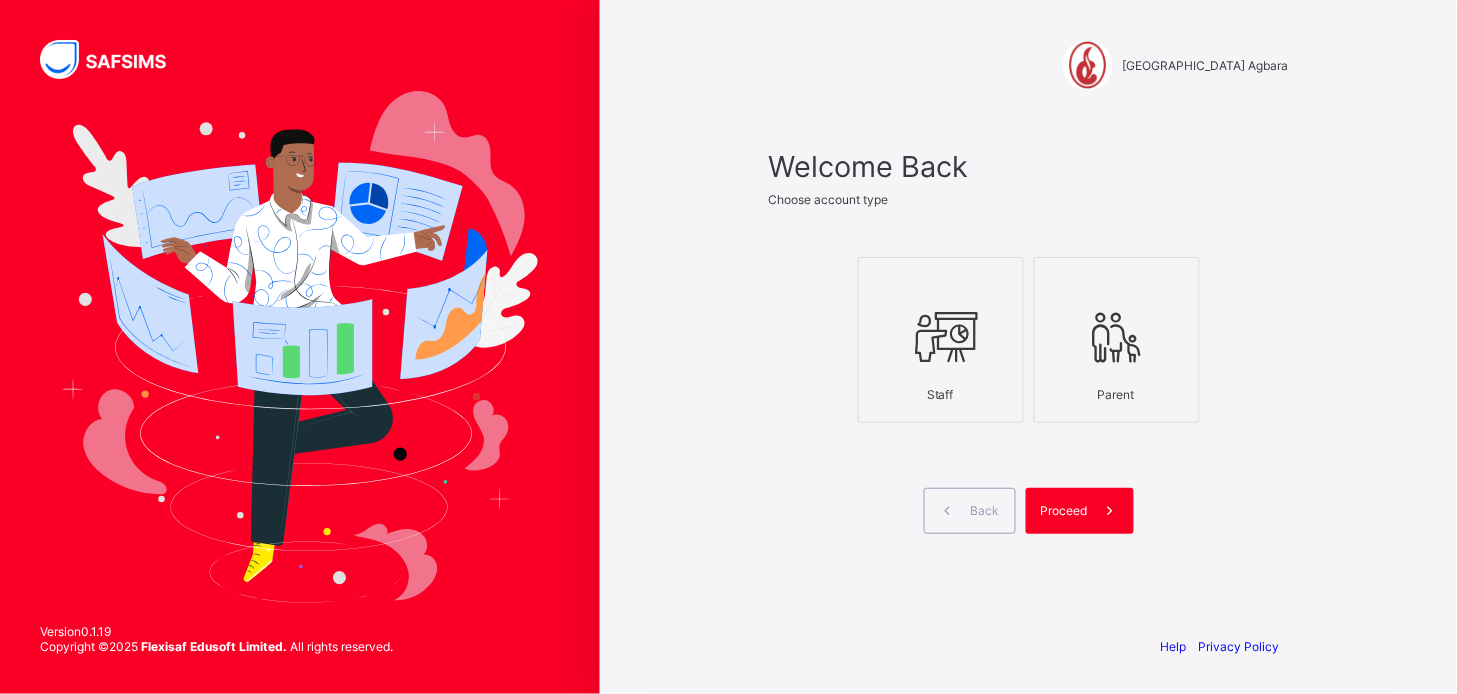 click at bounding box center (941, 337) 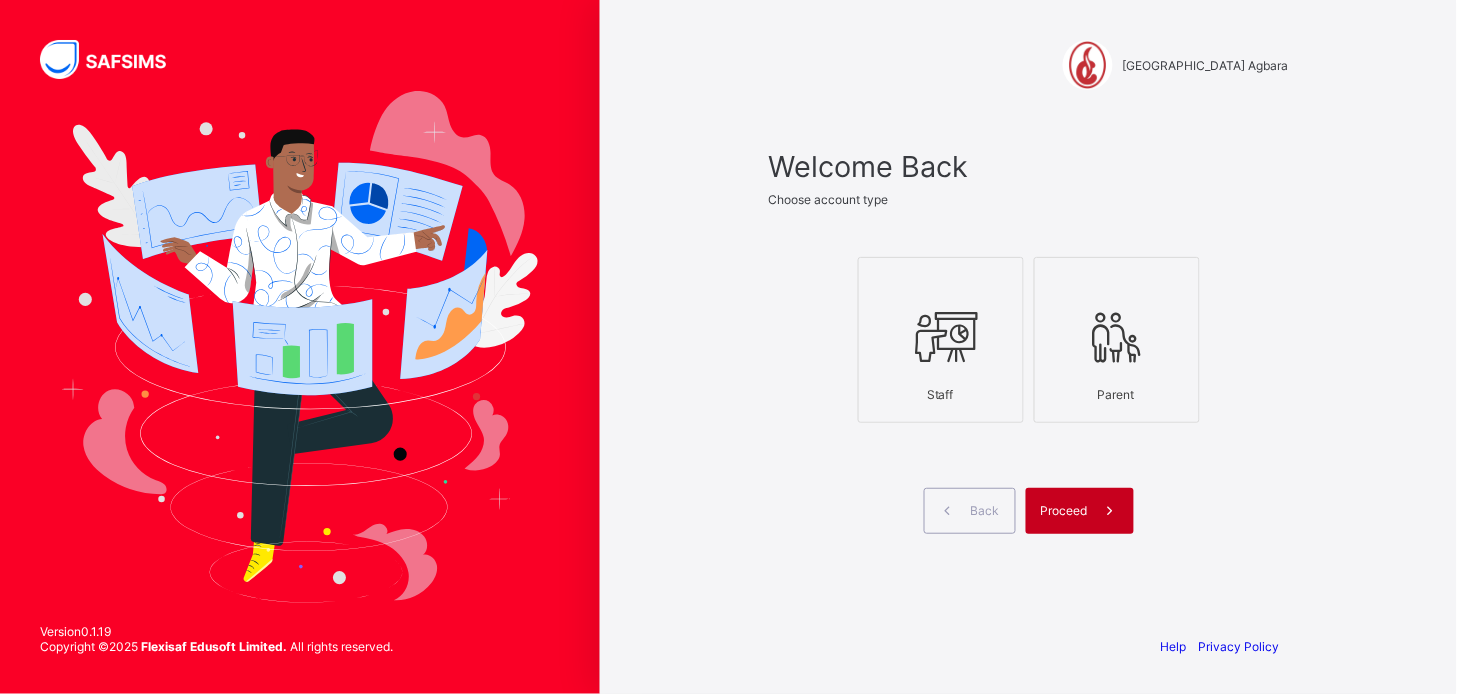 click on "Proceed" at bounding box center [1064, 510] 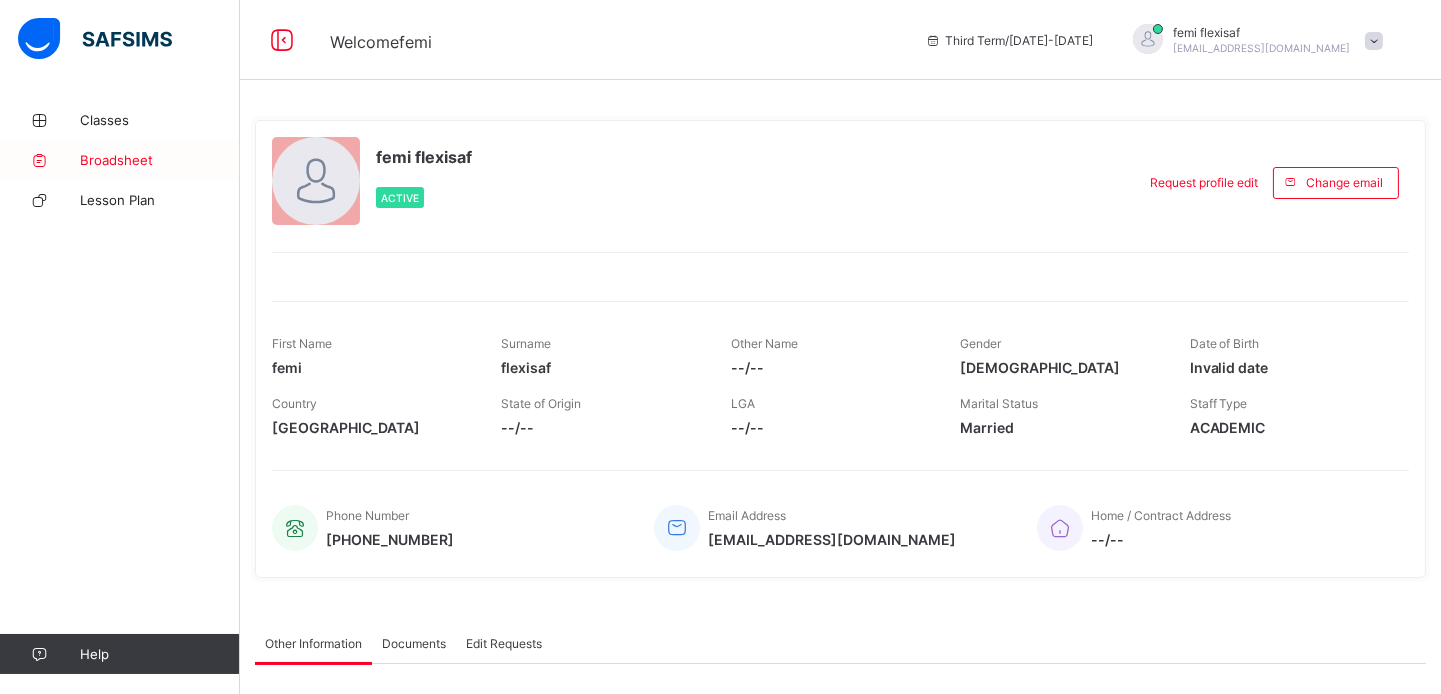 click on "Broadsheet" at bounding box center [120, 160] 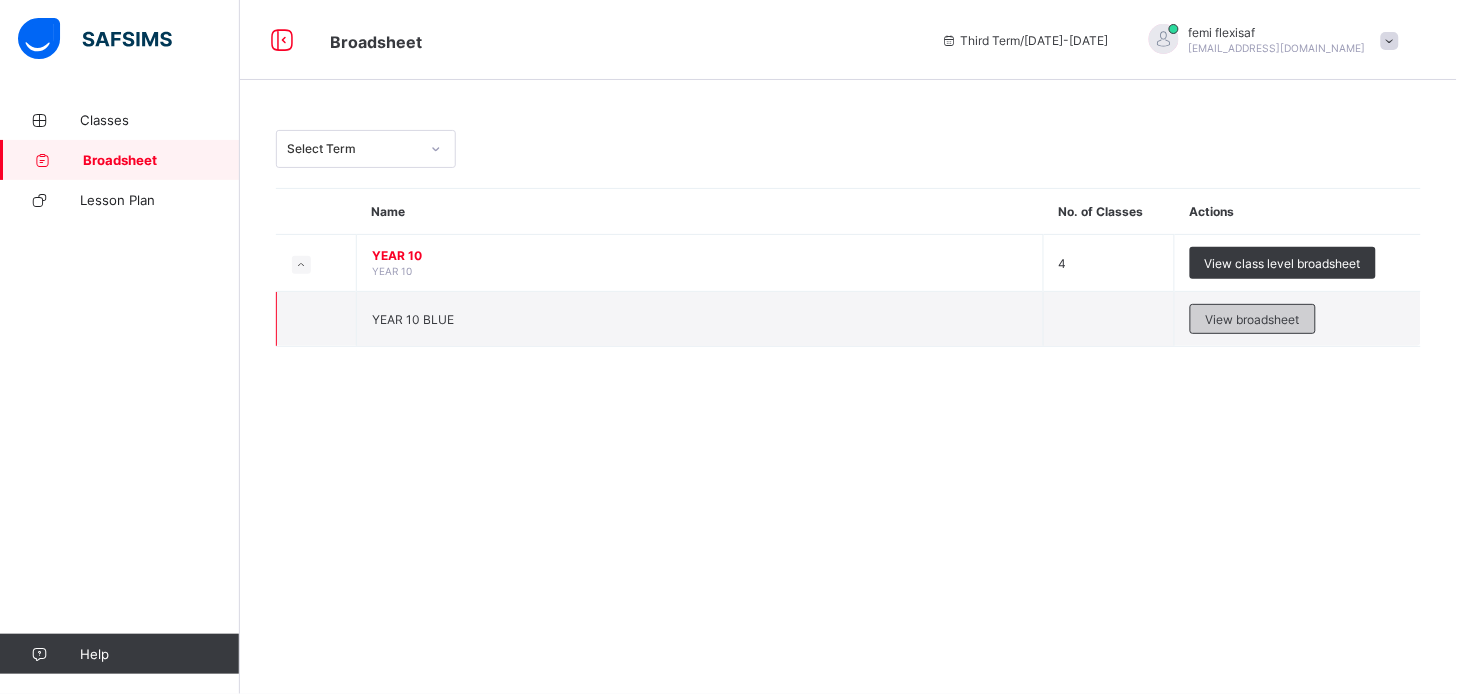 click on "View broadsheet" at bounding box center [1253, 319] 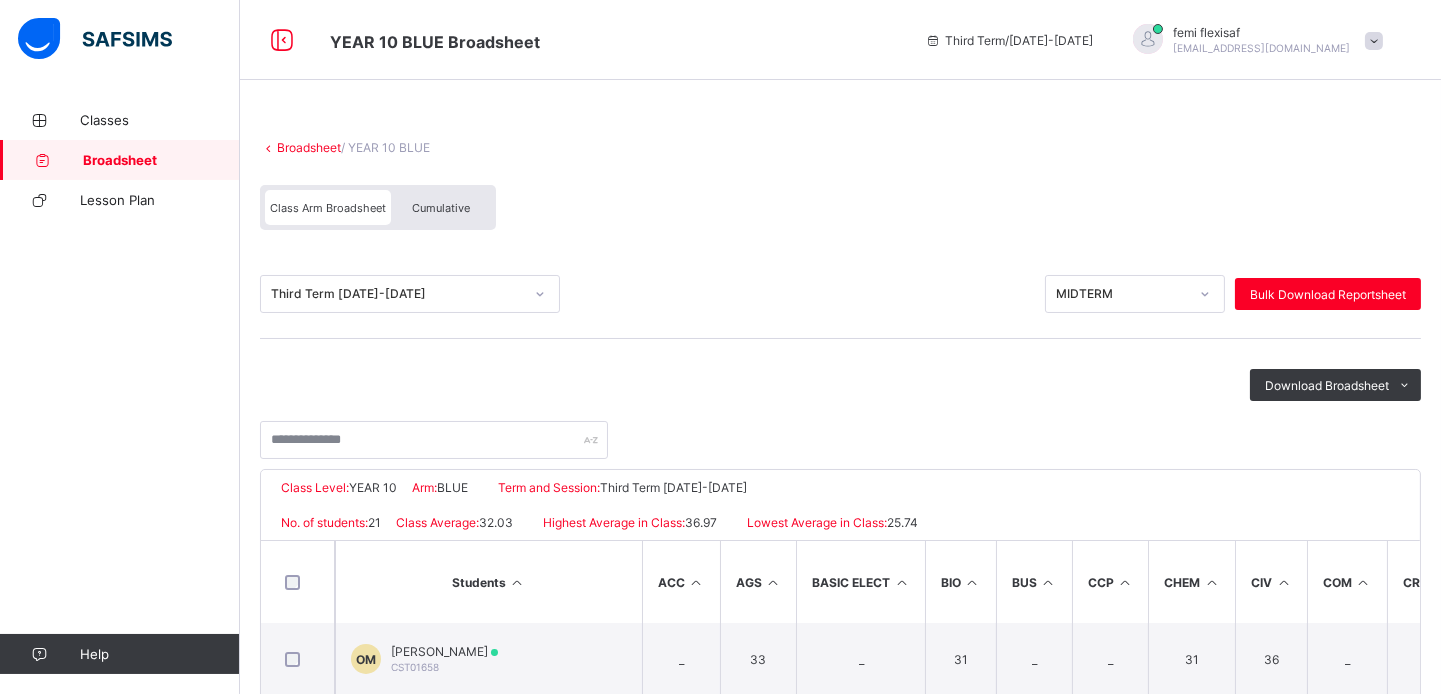 click on "Cumulative" at bounding box center [441, 208] 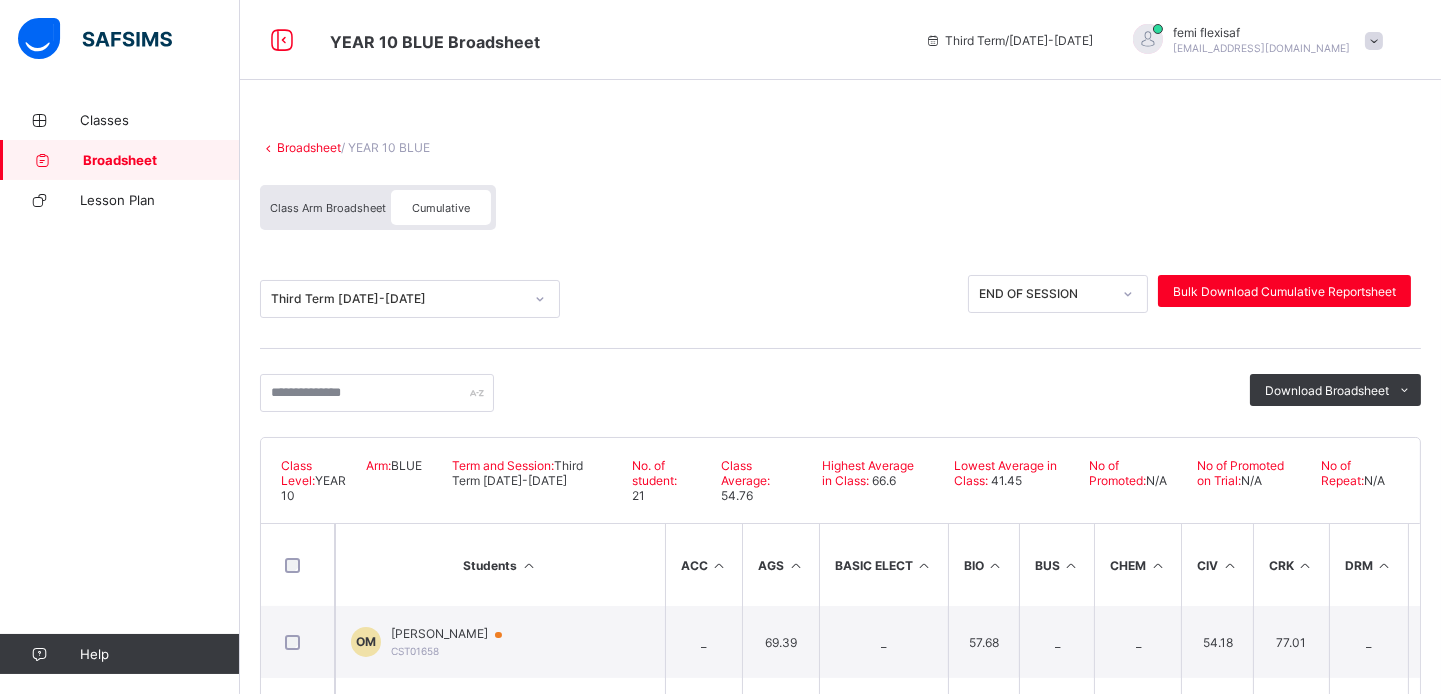 click on "Class Arm Broadsheet Cumulative" at bounding box center [840, 212] 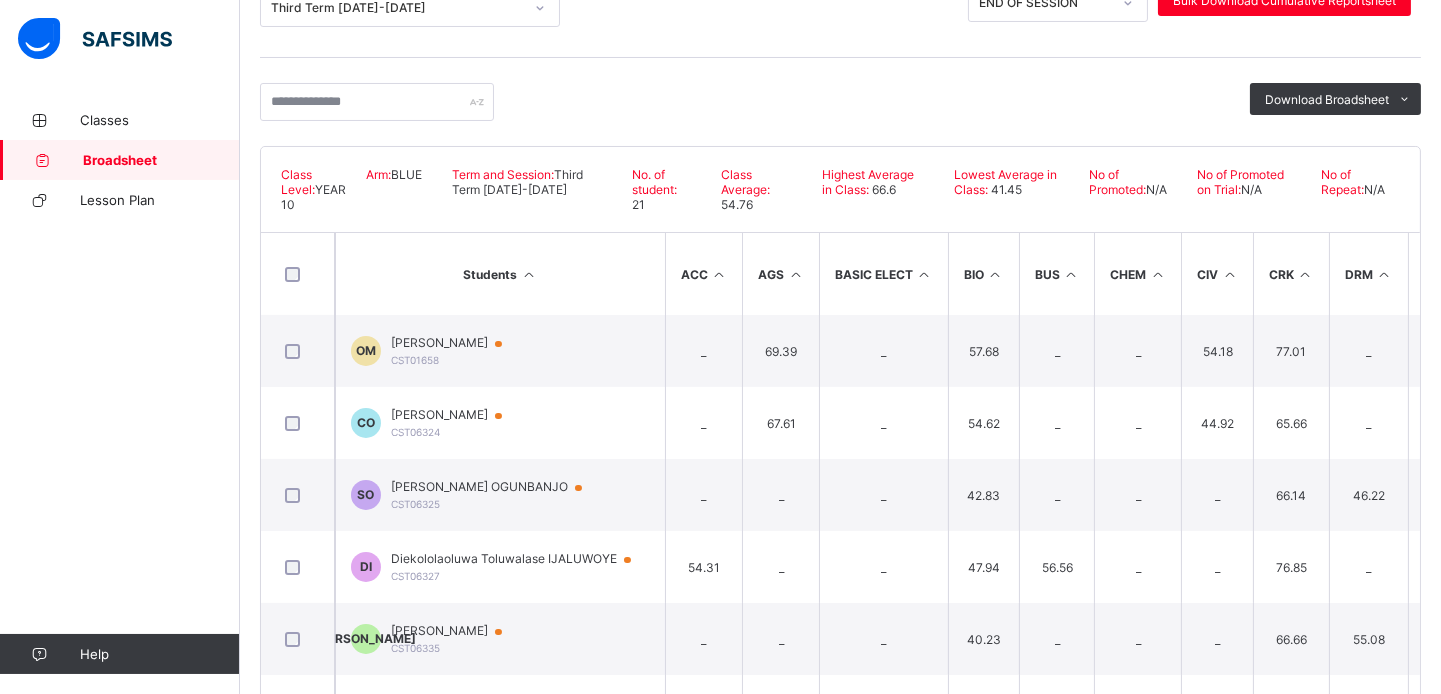 scroll, scrollTop: 366, scrollLeft: 0, axis: vertical 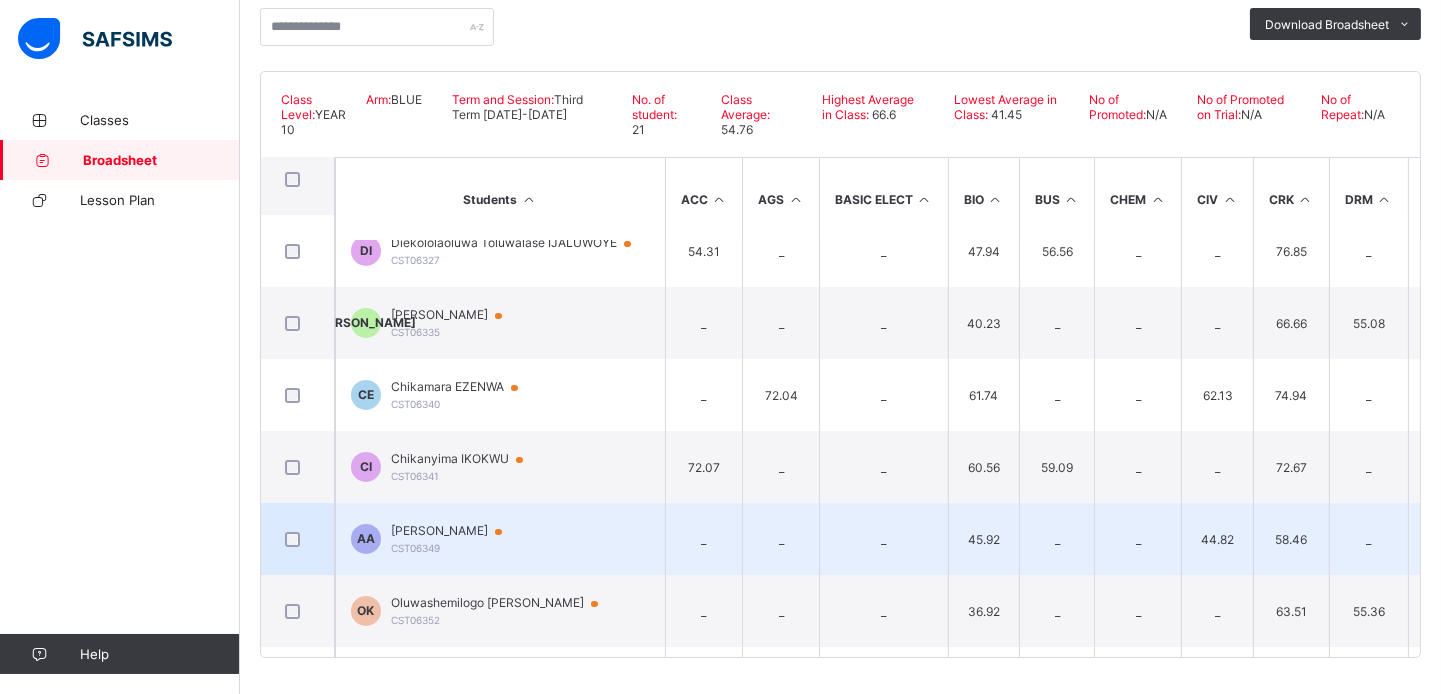 click on "CST06349" at bounding box center [415, 548] 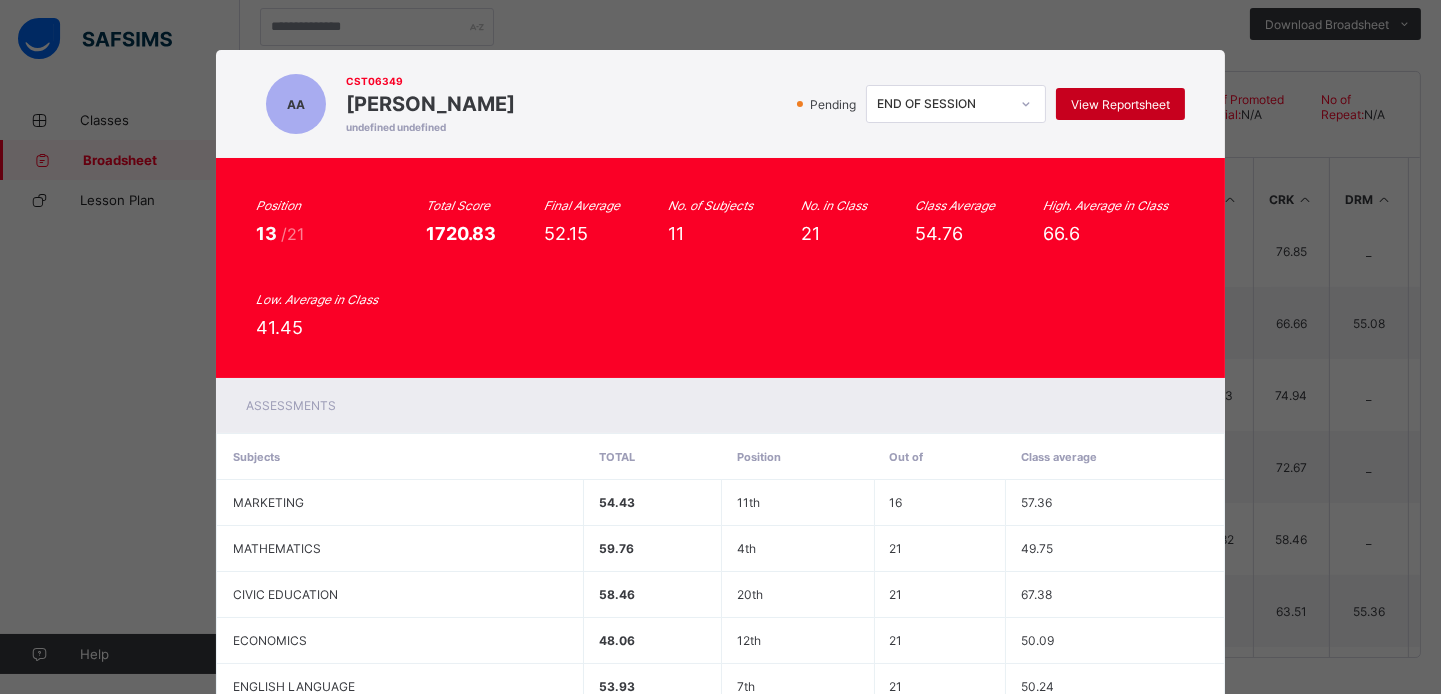 click on "View Reportsheet" at bounding box center (1120, 104) 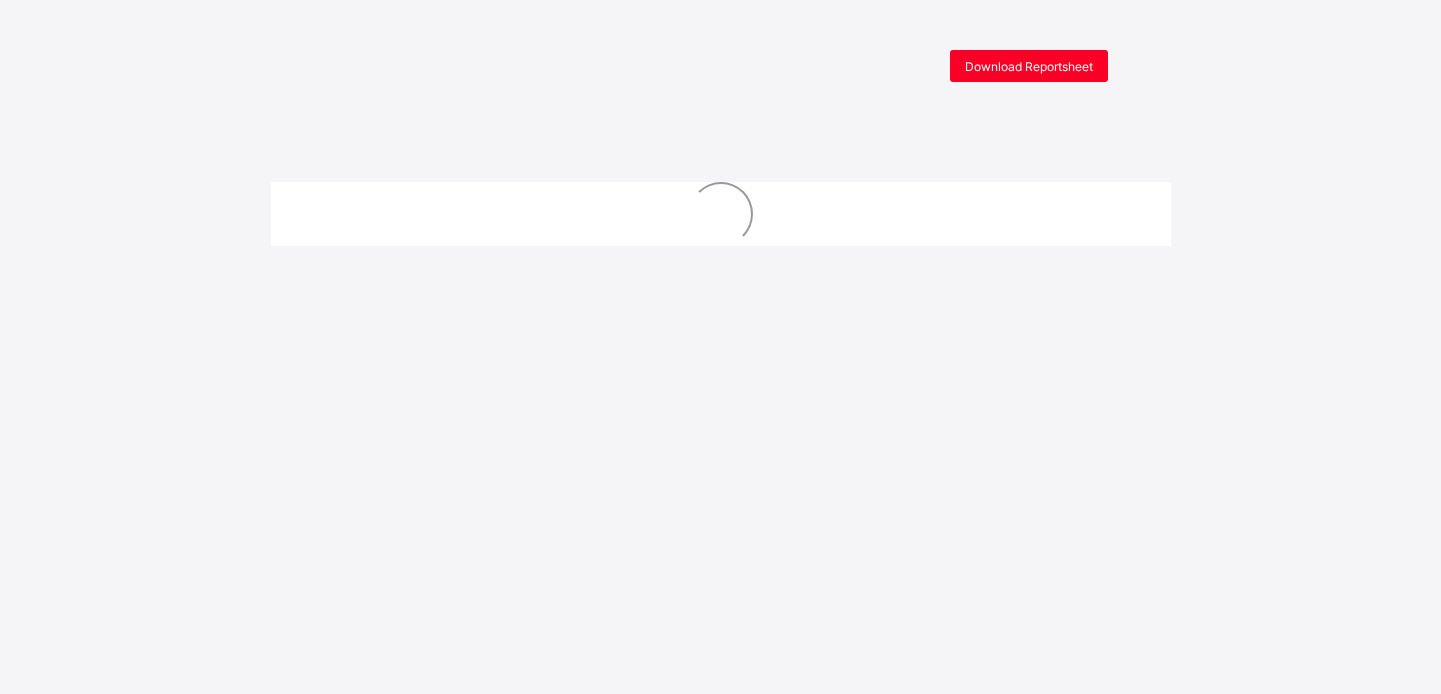 scroll, scrollTop: 0, scrollLeft: 0, axis: both 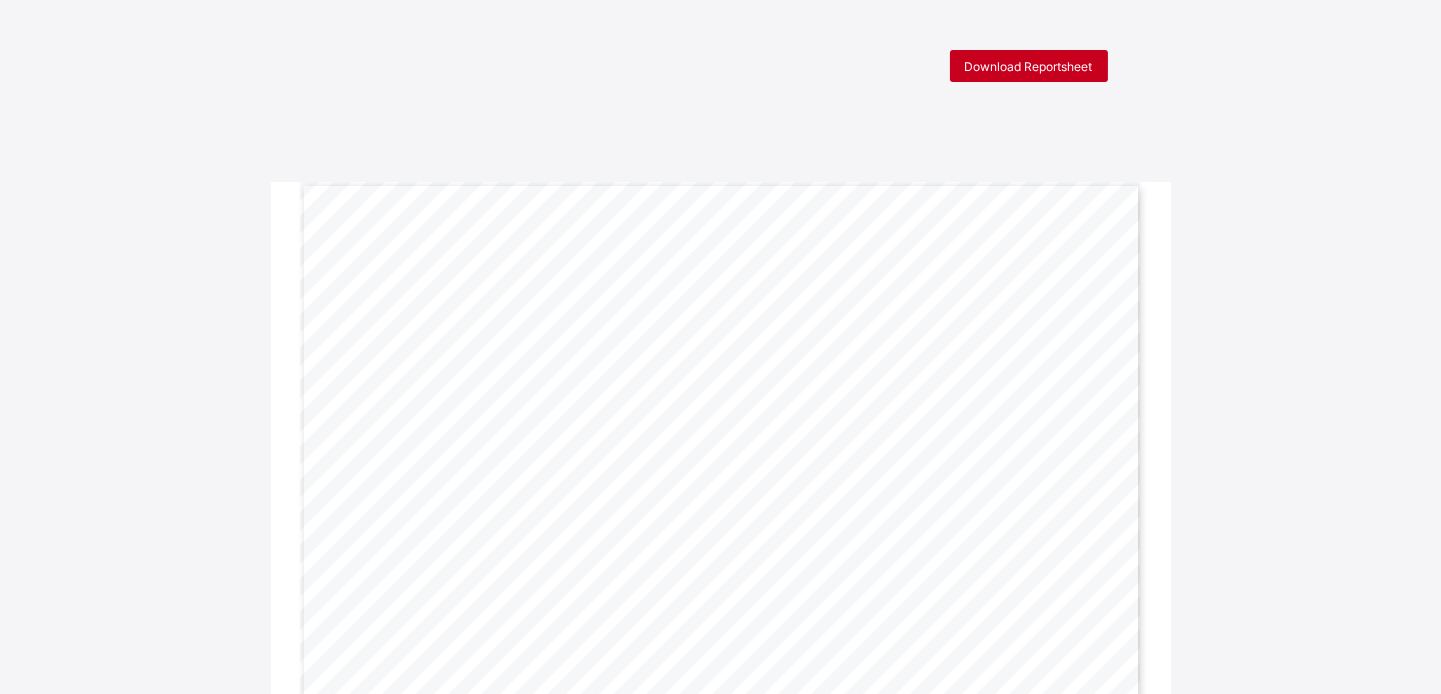 click on "Download Reportsheet" at bounding box center (1029, 66) 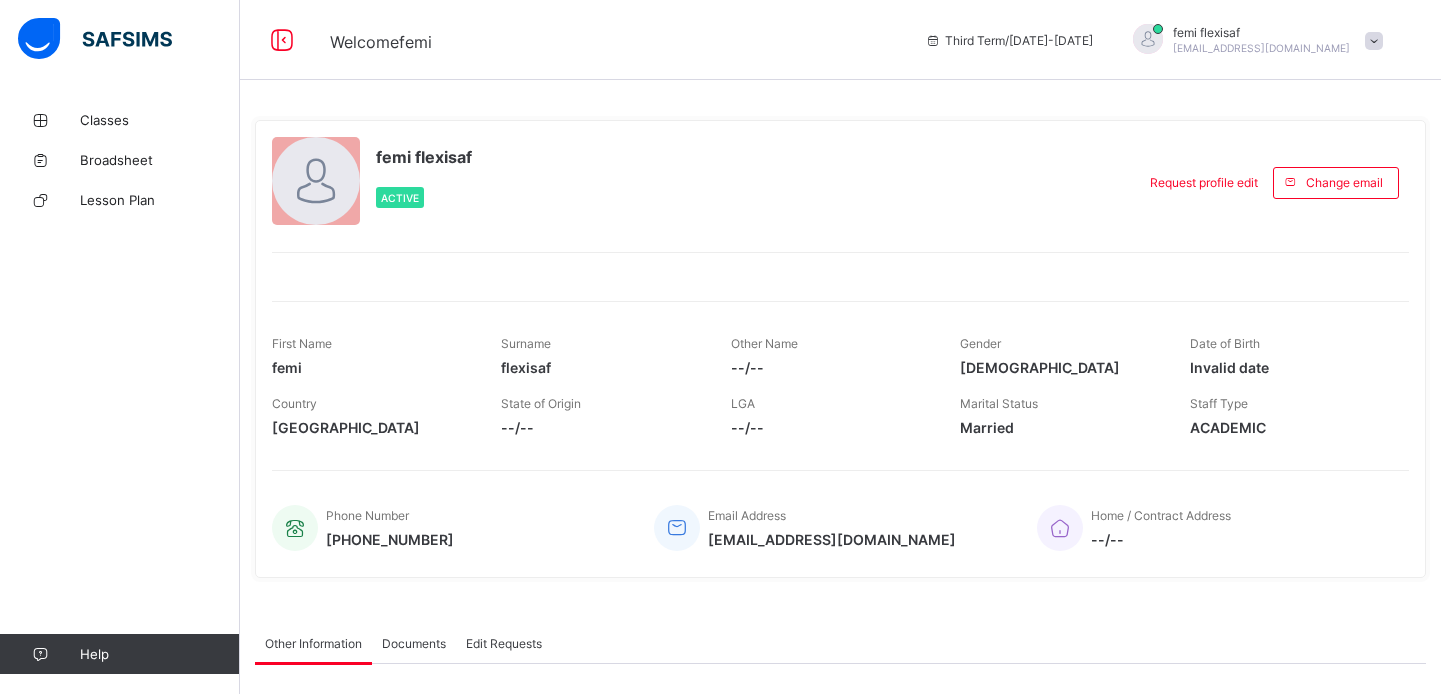 scroll, scrollTop: 0, scrollLeft: 0, axis: both 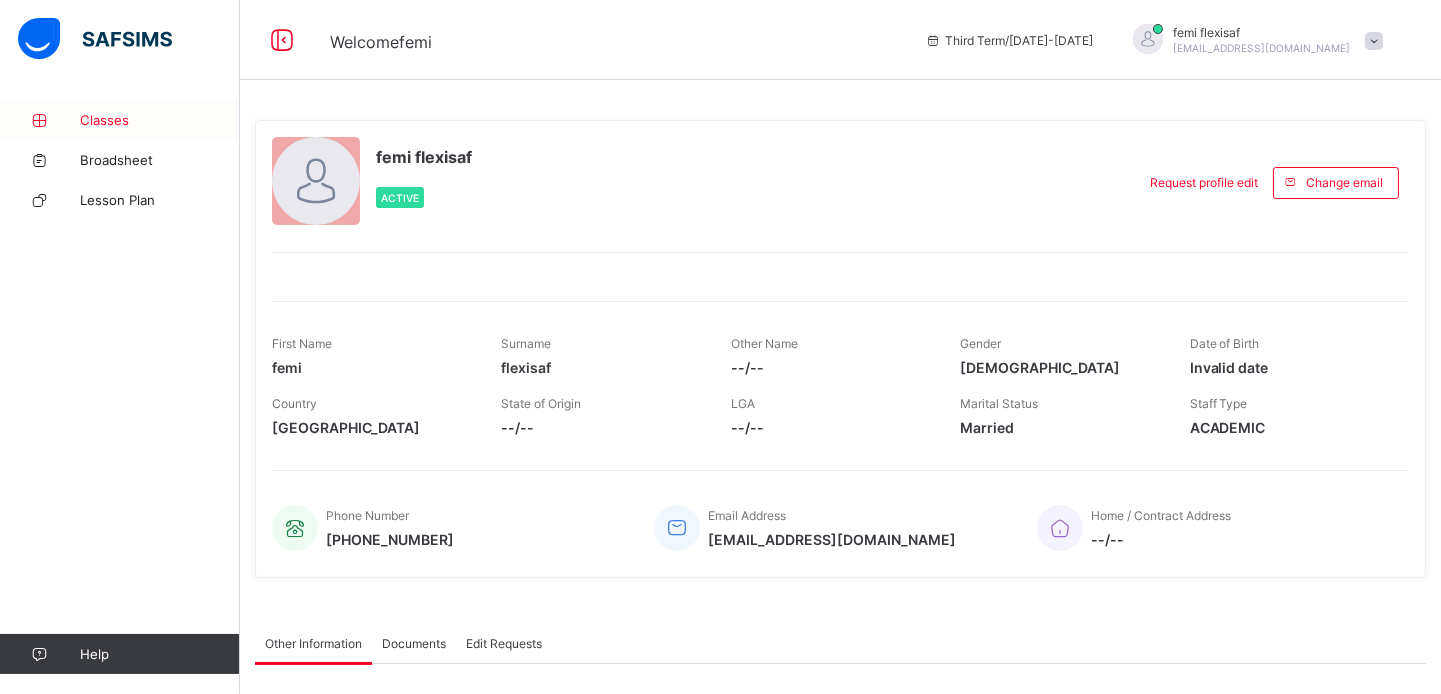 click on "Classes" at bounding box center [160, 120] 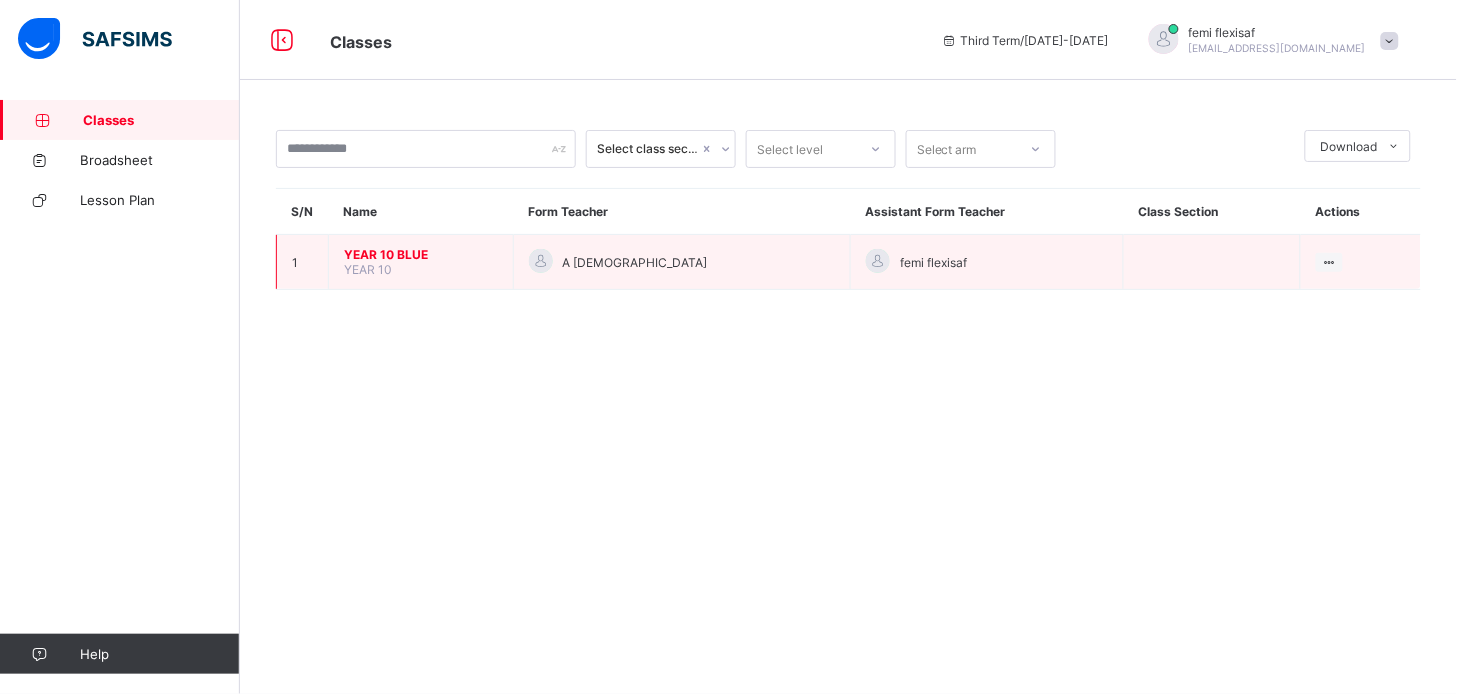 click on "YEAR 10   BLUE" at bounding box center [421, 254] 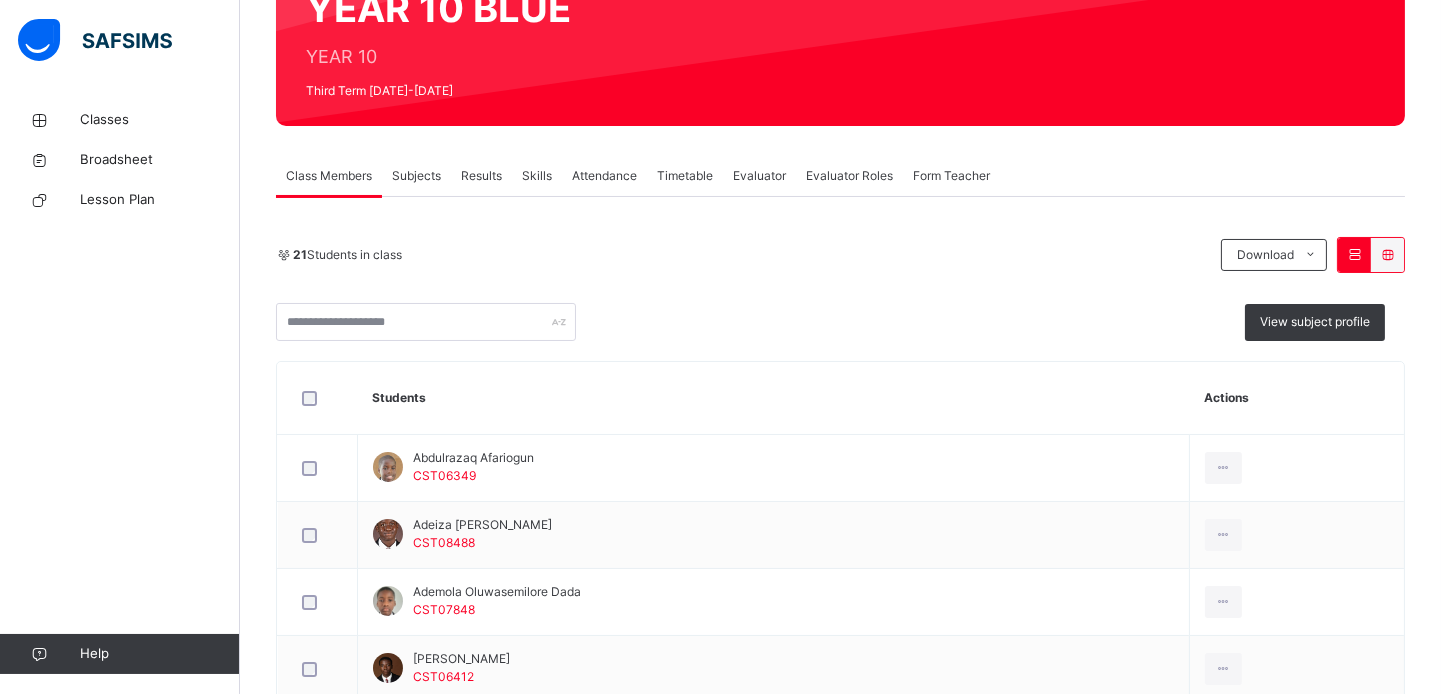 scroll, scrollTop: 222, scrollLeft: 0, axis: vertical 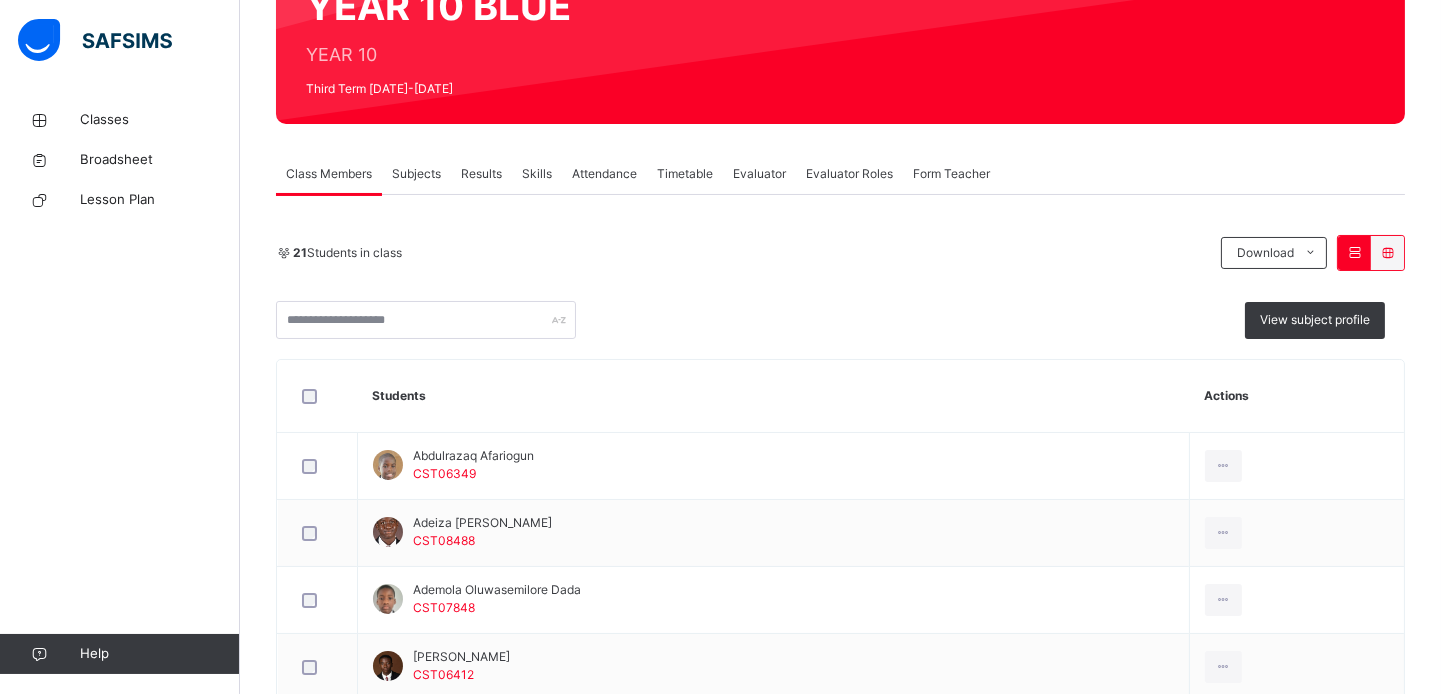 click on "Evaluator" at bounding box center [759, 174] 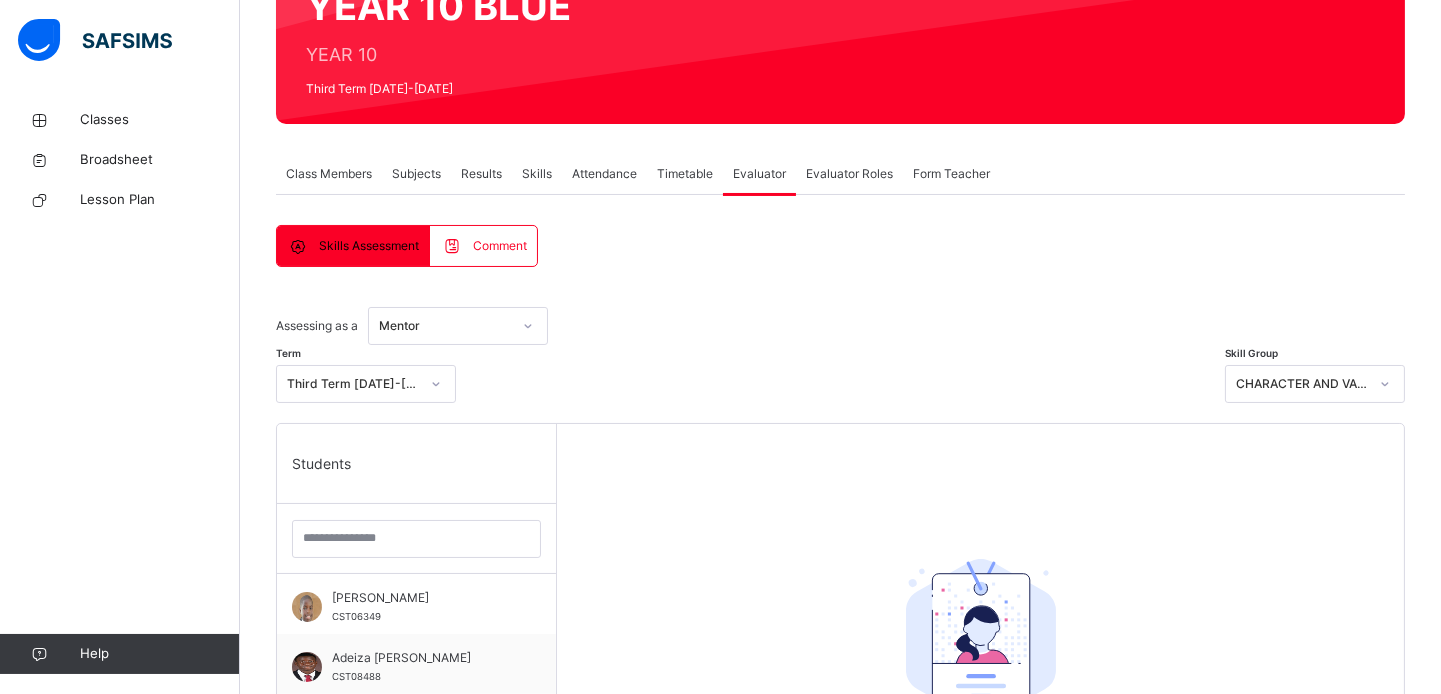 click on "Evaluator Roles" at bounding box center [849, 174] 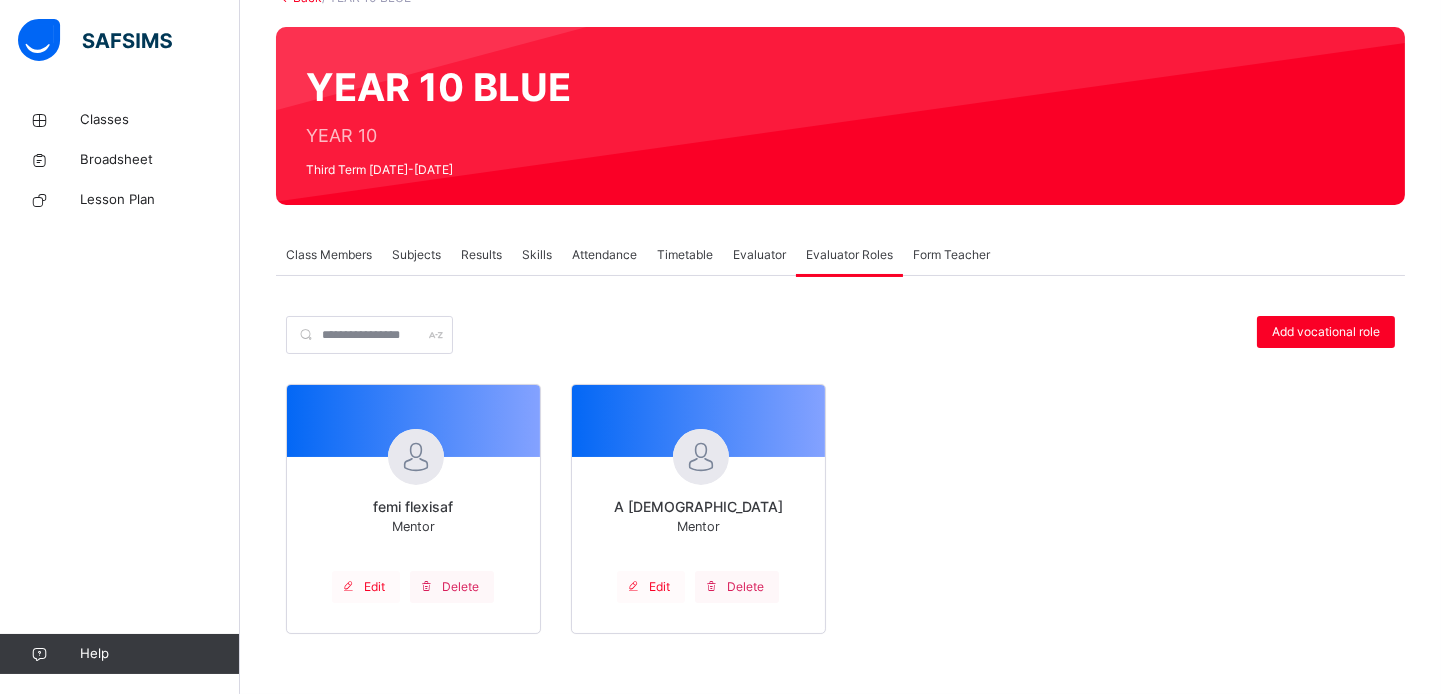 click on "Evaluator" at bounding box center [759, 255] 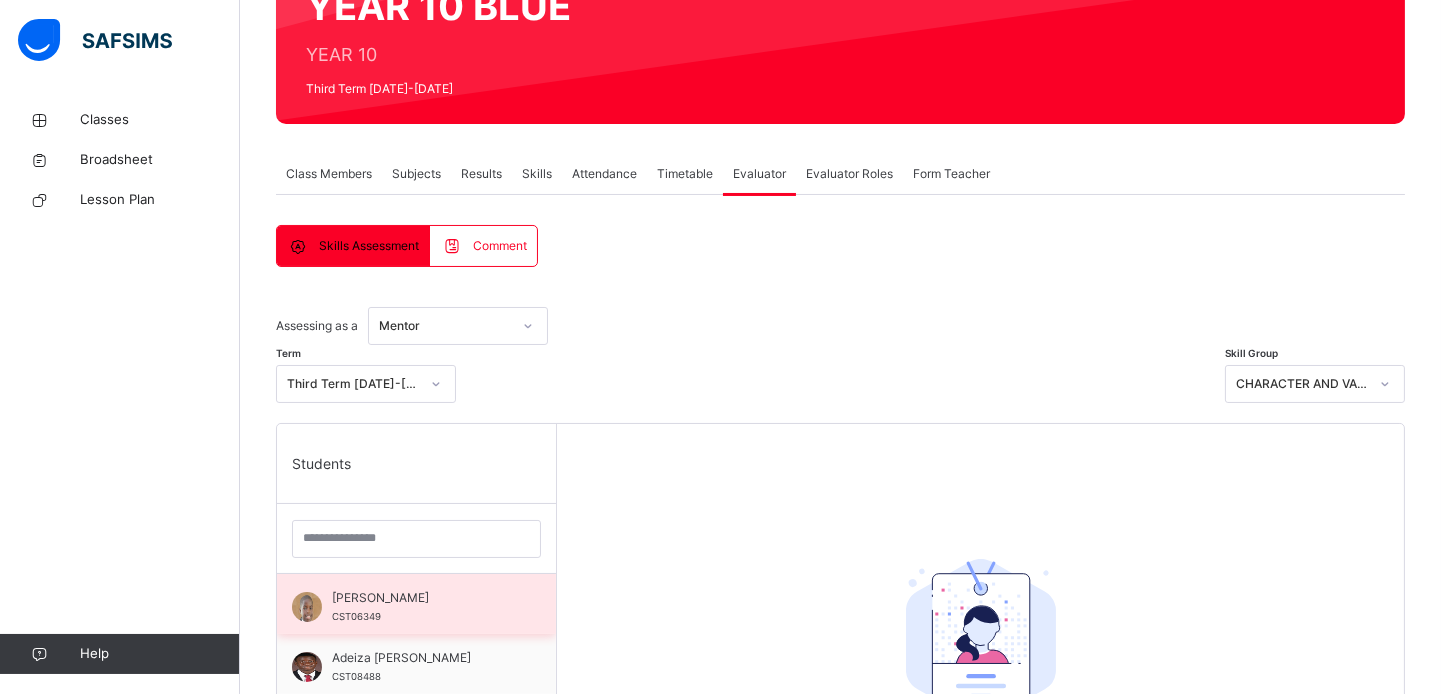 click on "[PERSON_NAME]" at bounding box center (421, 598) 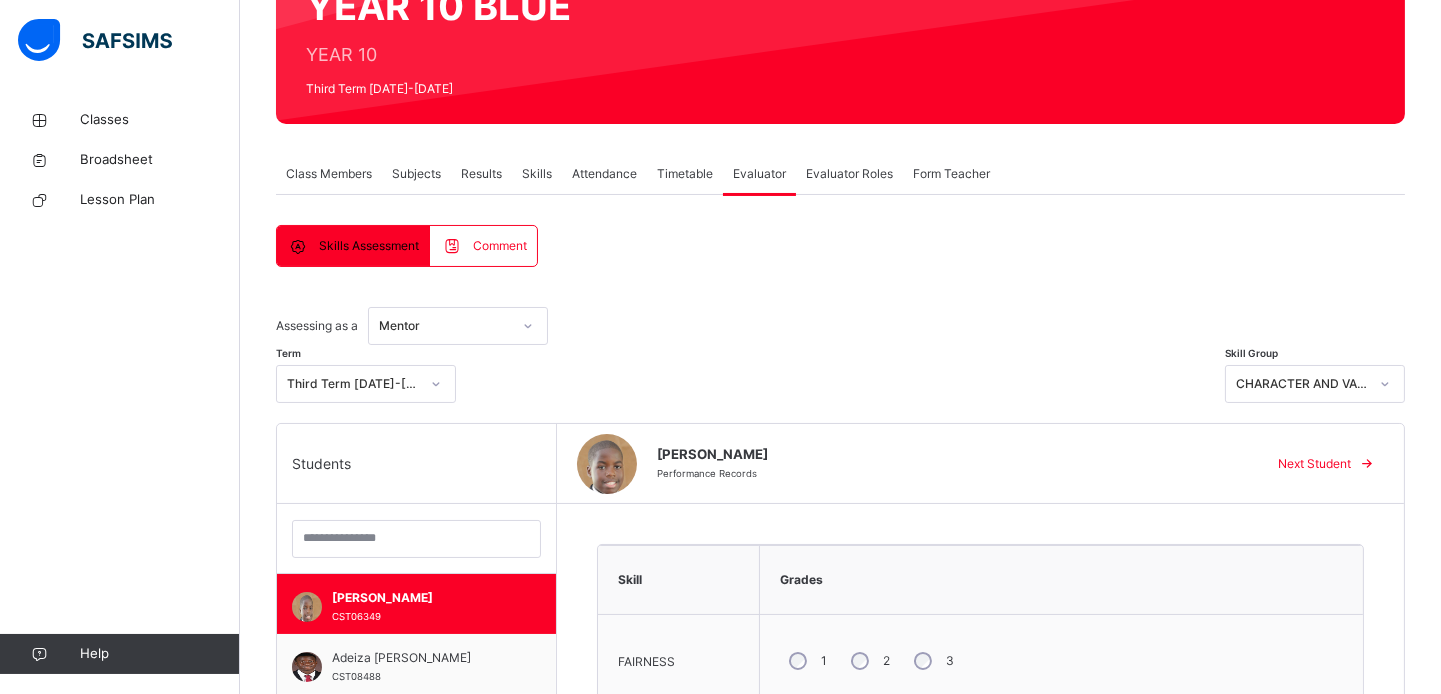 click on "Assessing as a    Mentor" at bounding box center [840, 326] 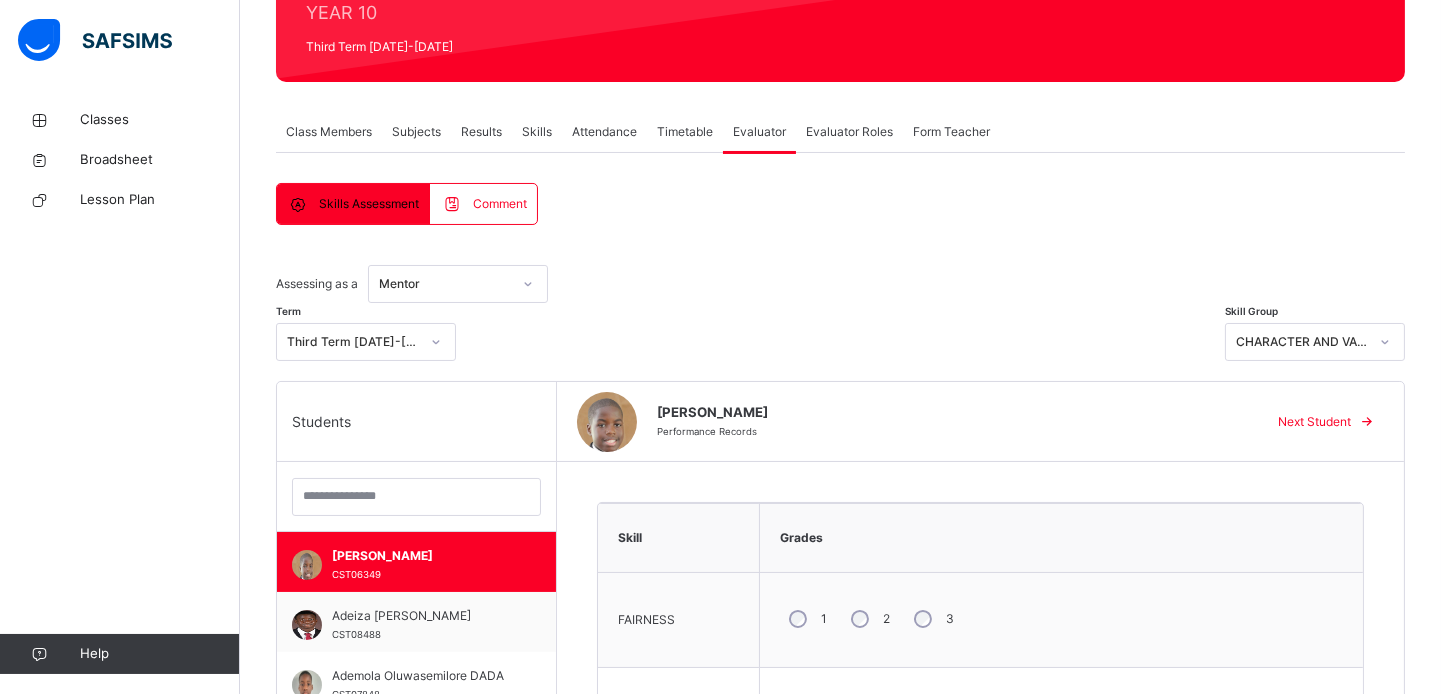 scroll, scrollTop: 266, scrollLeft: 0, axis: vertical 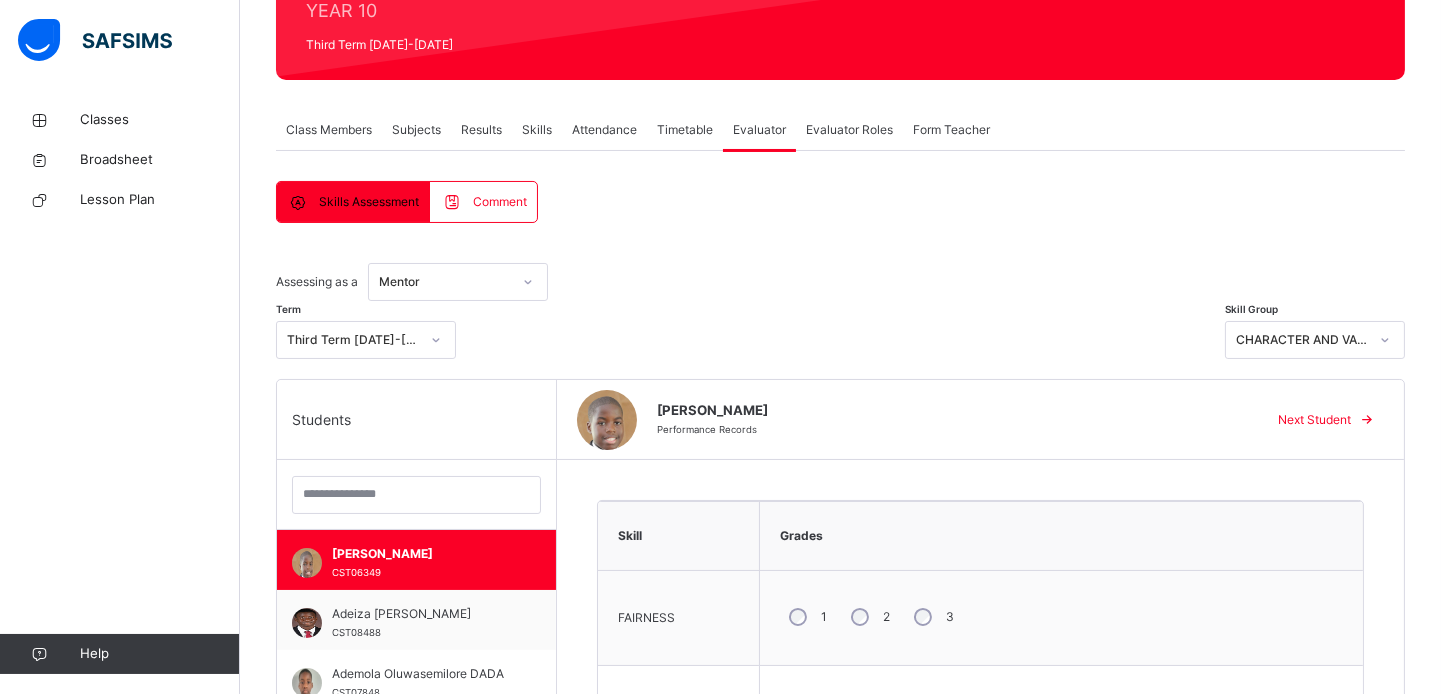 click on "Comment" at bounding box center [500, 202] 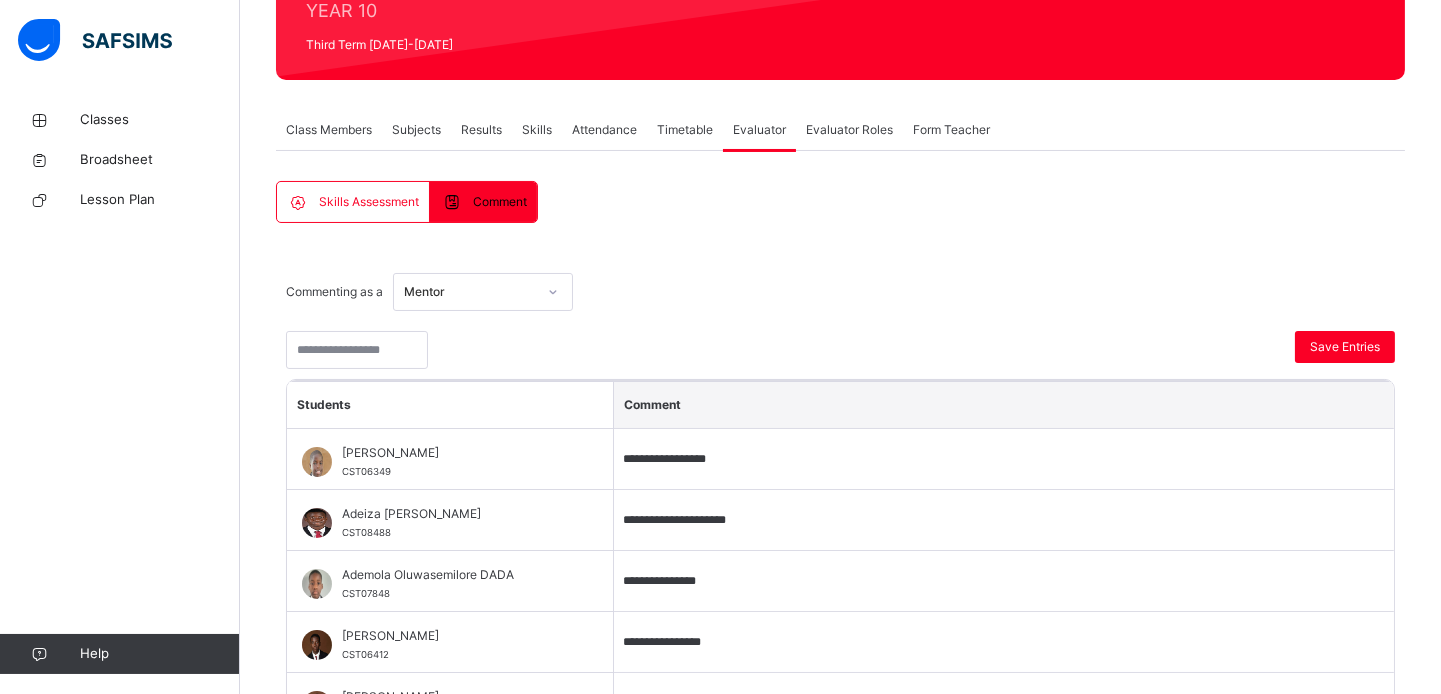 click on "Commenting as a    Mentor" at bounding box center (840, 292) 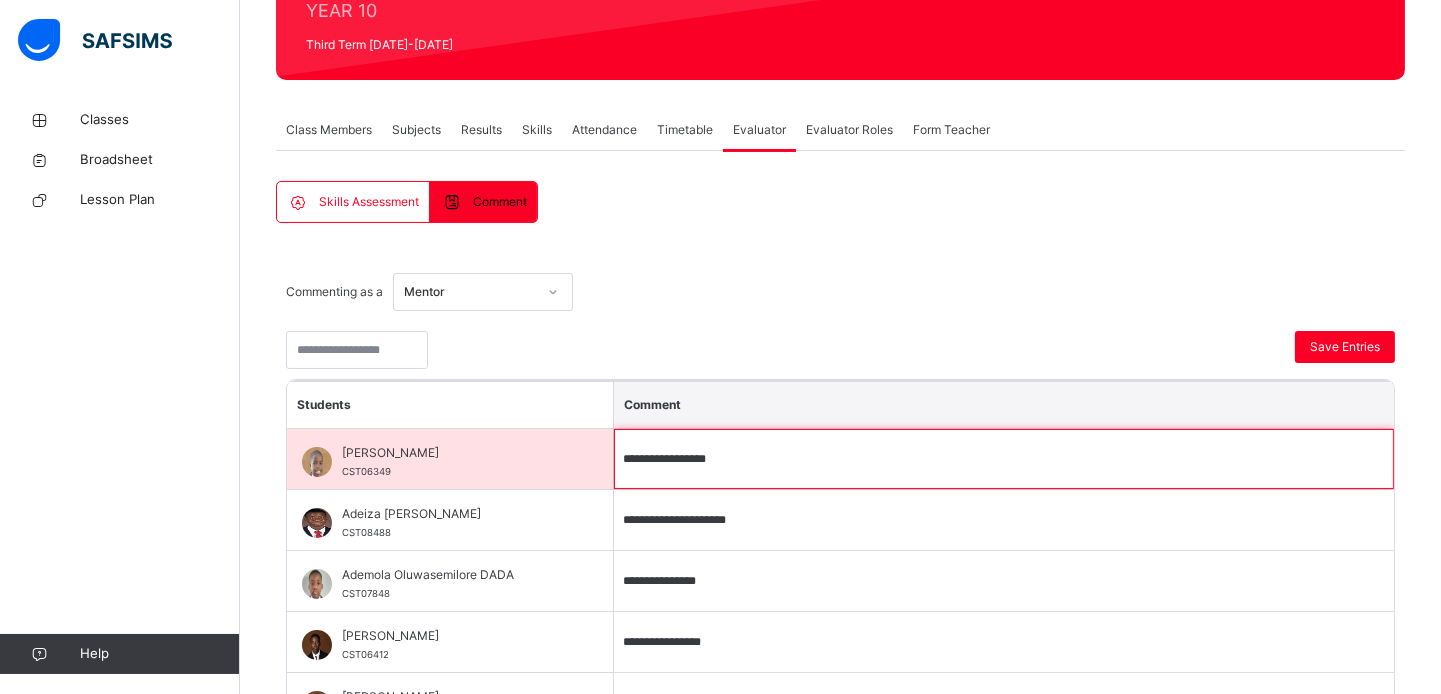 click on "**********" at bounding box center (1004, 459) 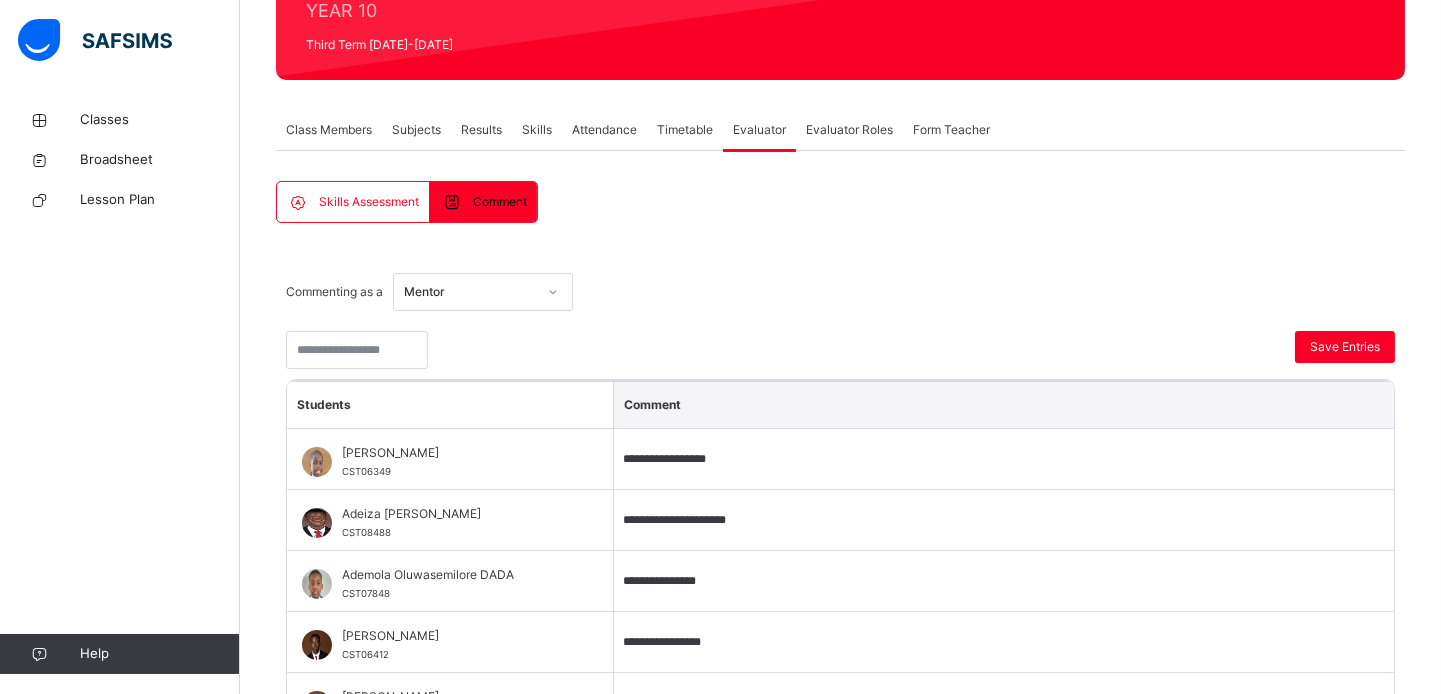 click on "Commenting as a    Mentor" at bounding box center (840, 292) 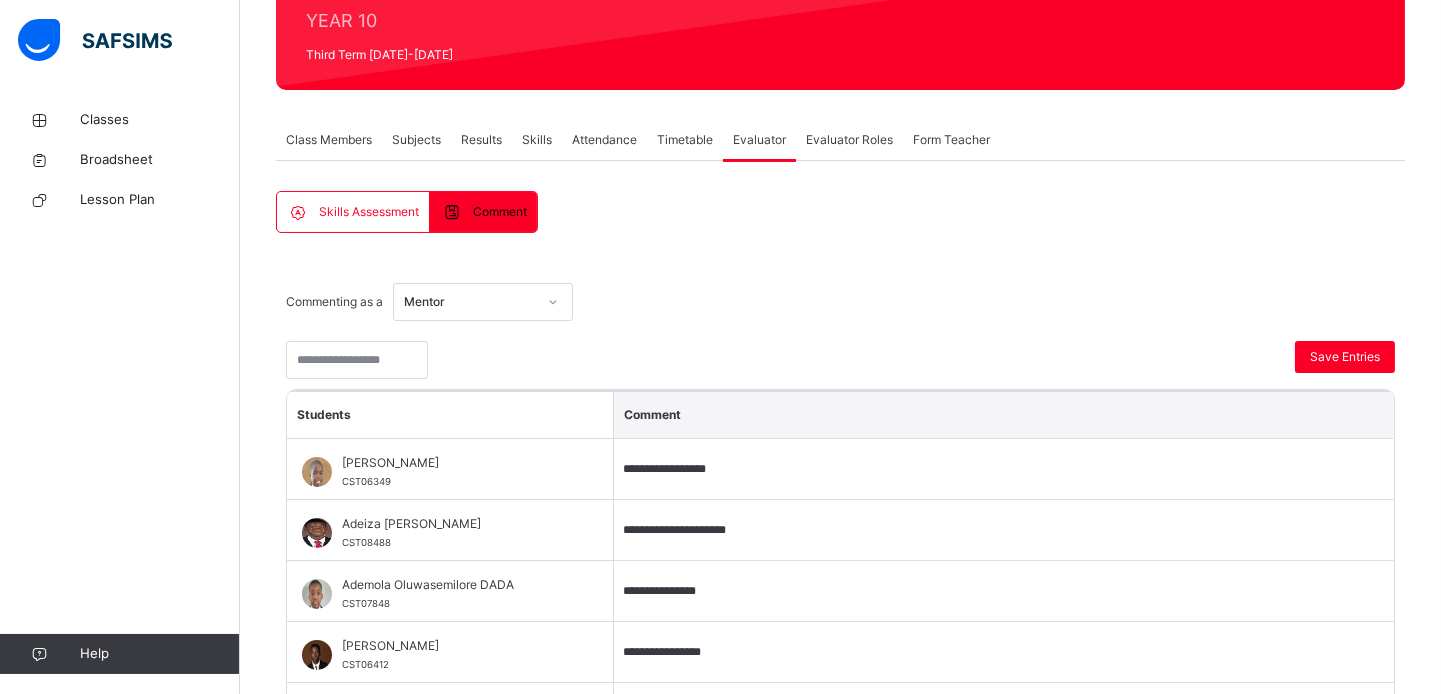 scroll, scrollTop: 311, scrollLeft: 0, axis: vertical 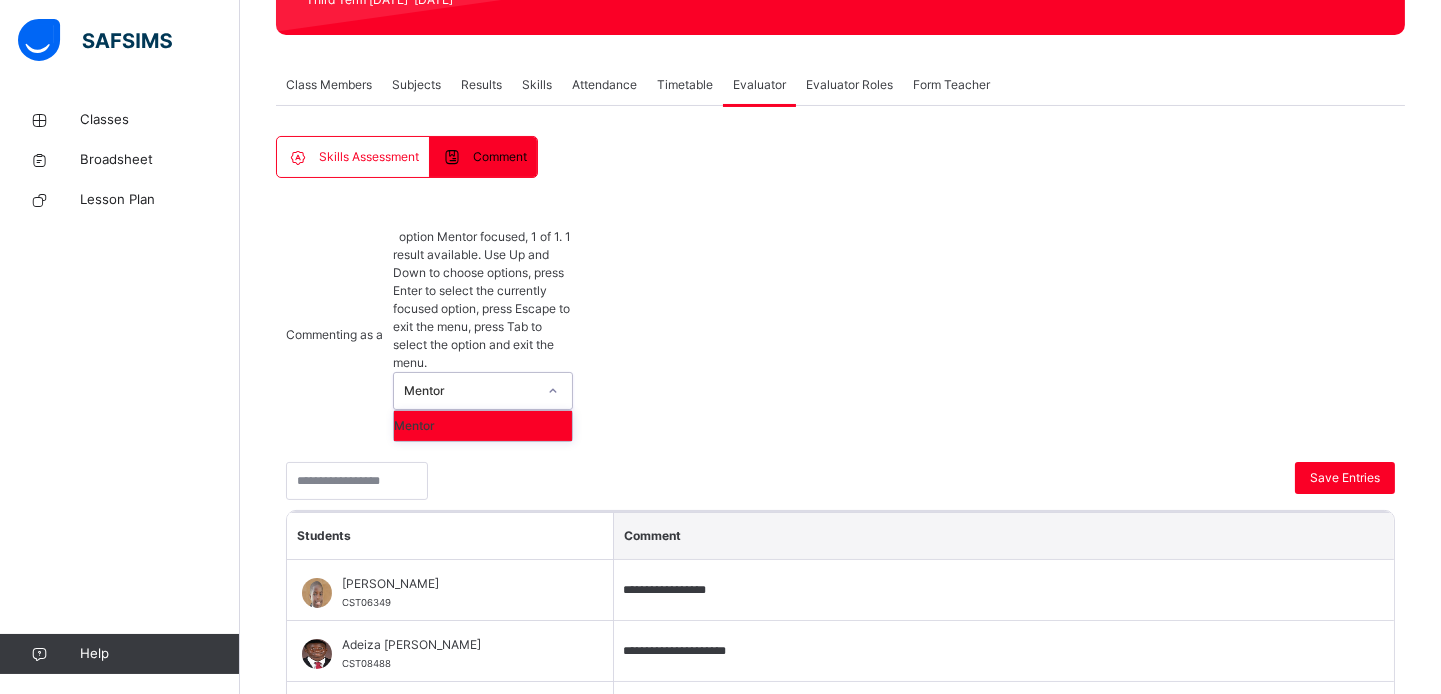 click on "Mentor" at bounding box center (470, 391) 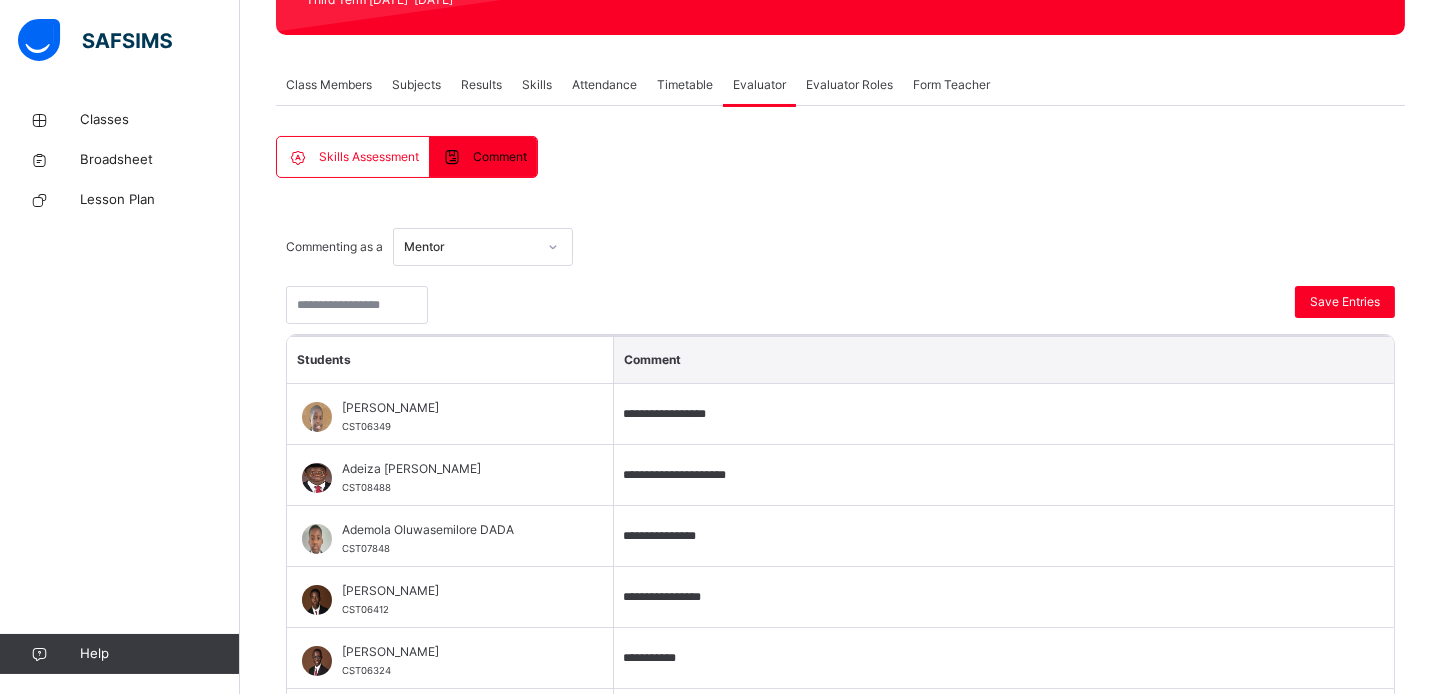 click on "Commenting as a    Mentor" at bounding box center [840, 247] 